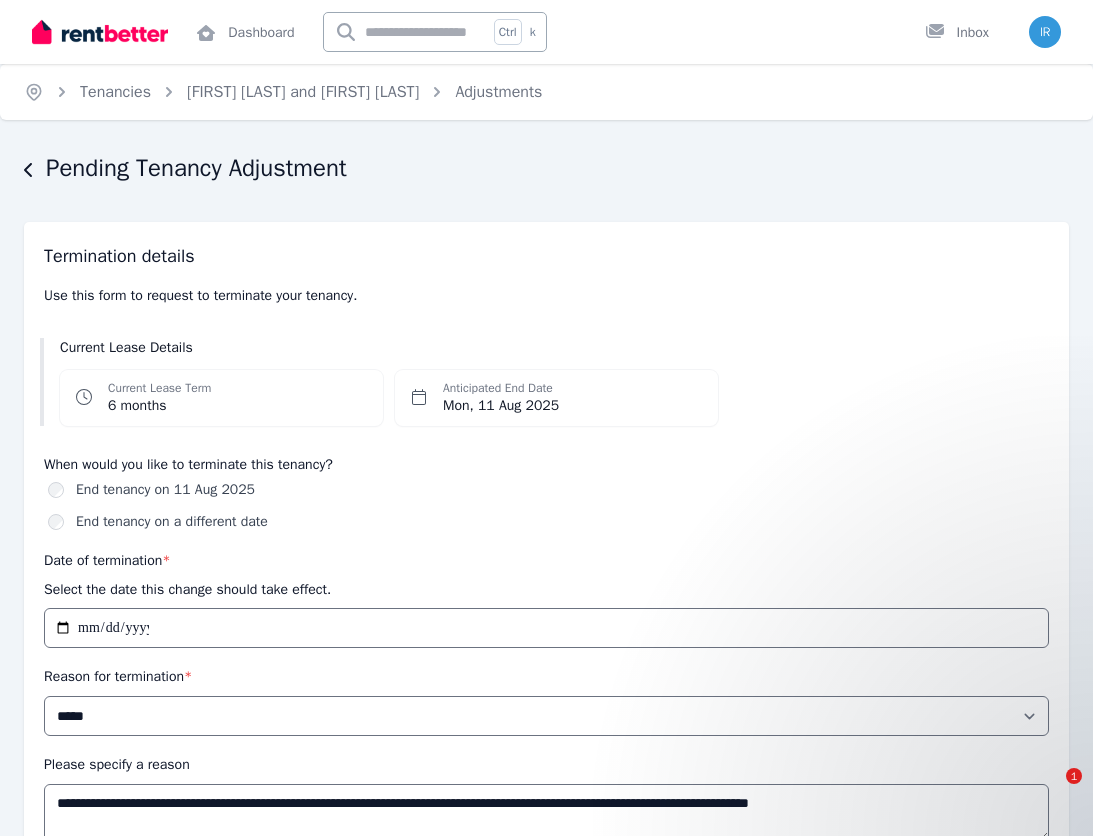 select on "*****" 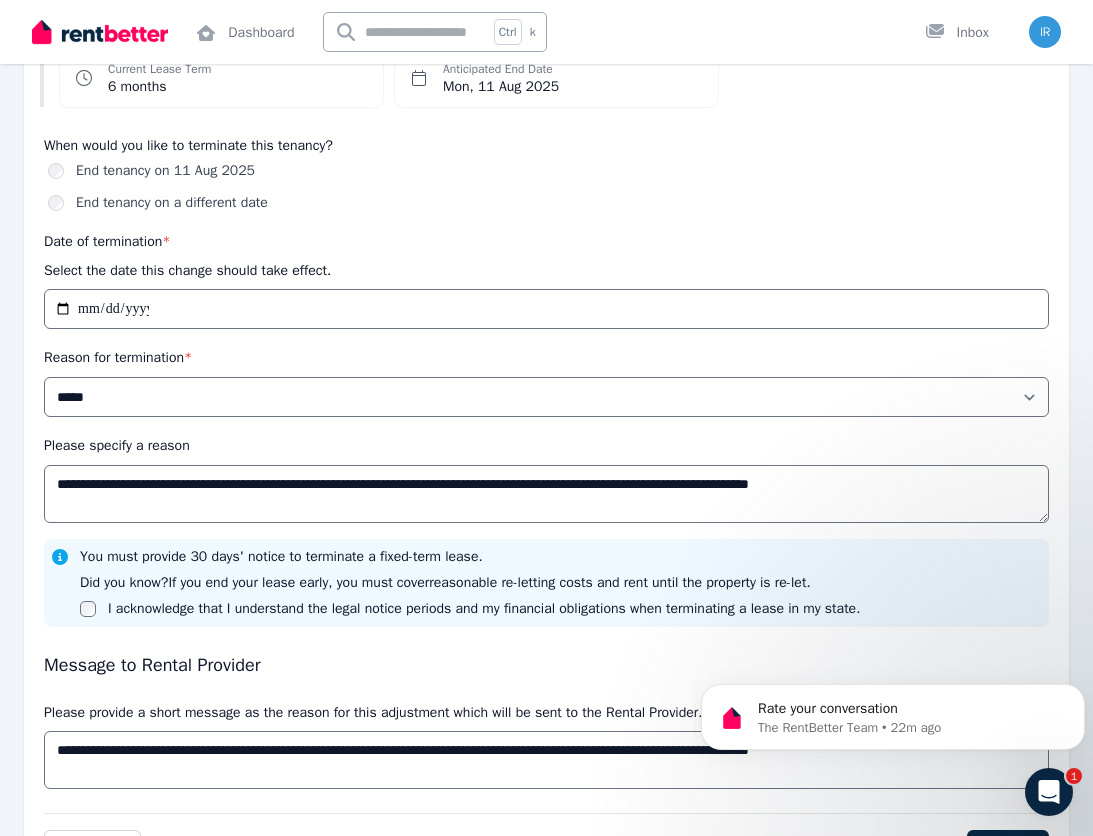 scroll, scrollTop: 0, scrollLeft: 0, axis: both 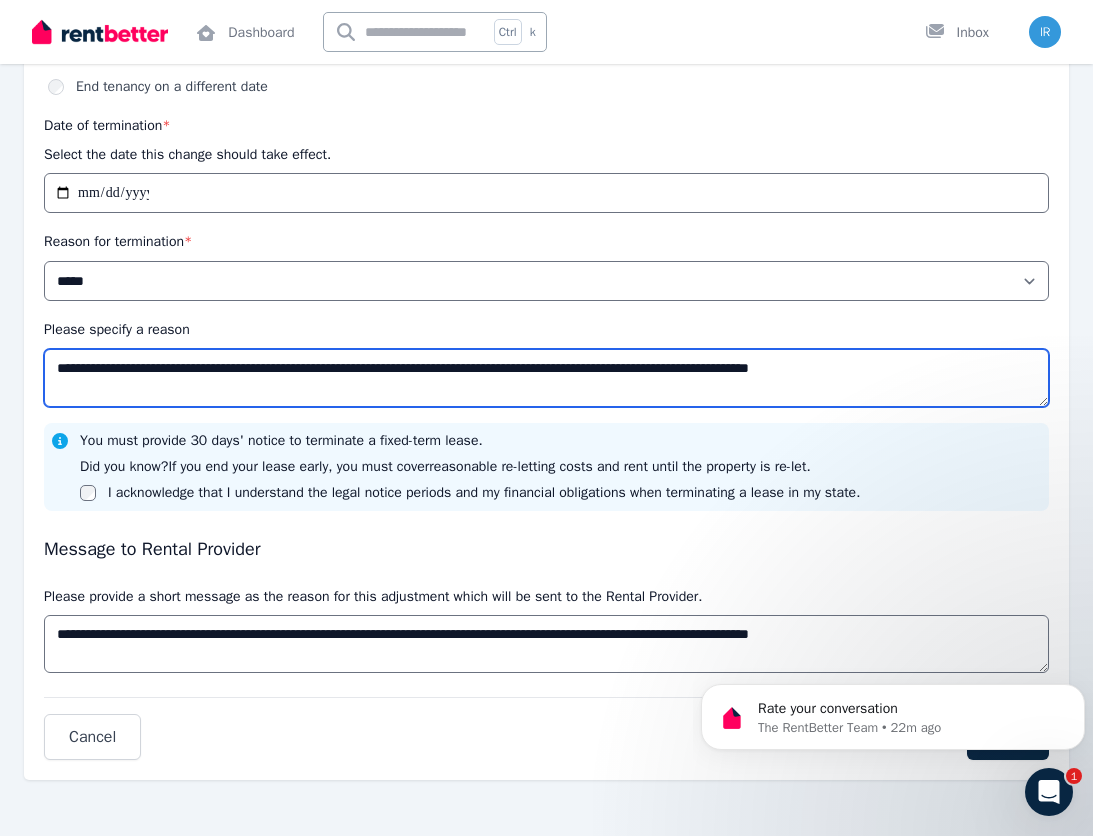 drag, startPoint x: 208, startPoint y: 368, endPoint x: 71, endPoint y: 365, distance: 137.03284 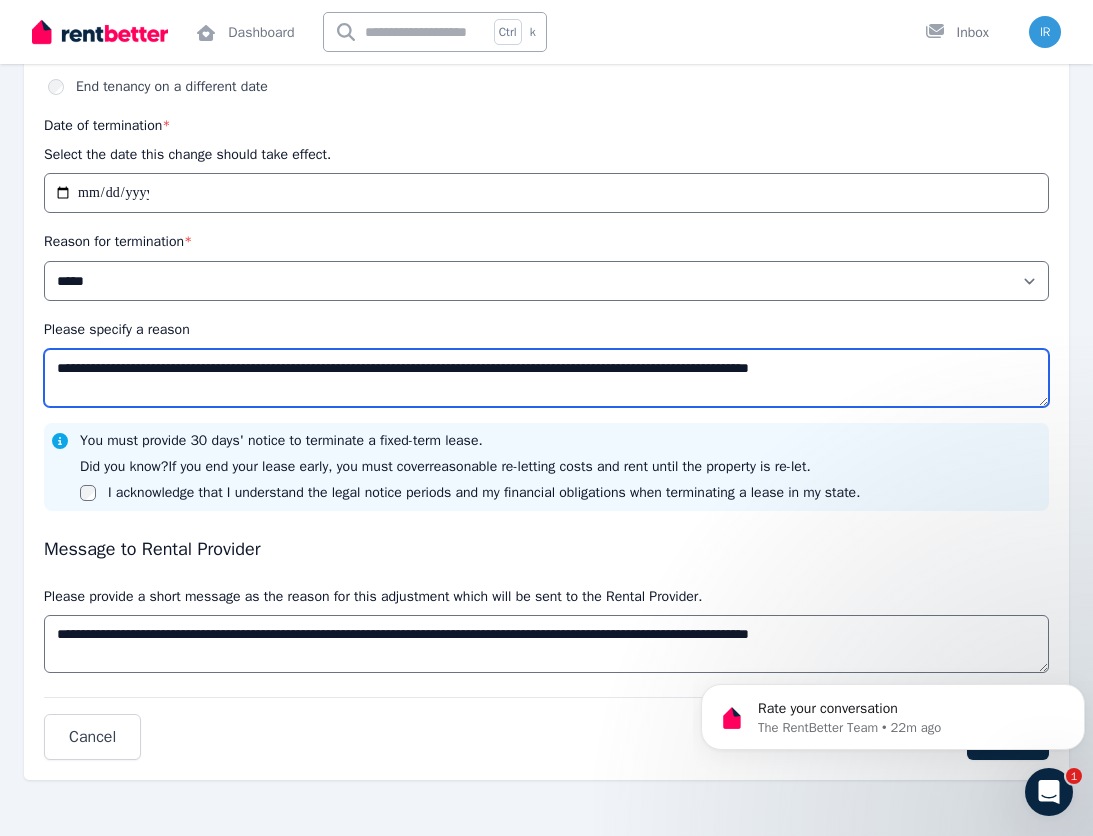 drag, startPoint x: 210, startPoint y: 365, endPoint x: -10, endPoint y: 368, distance: 220.02045 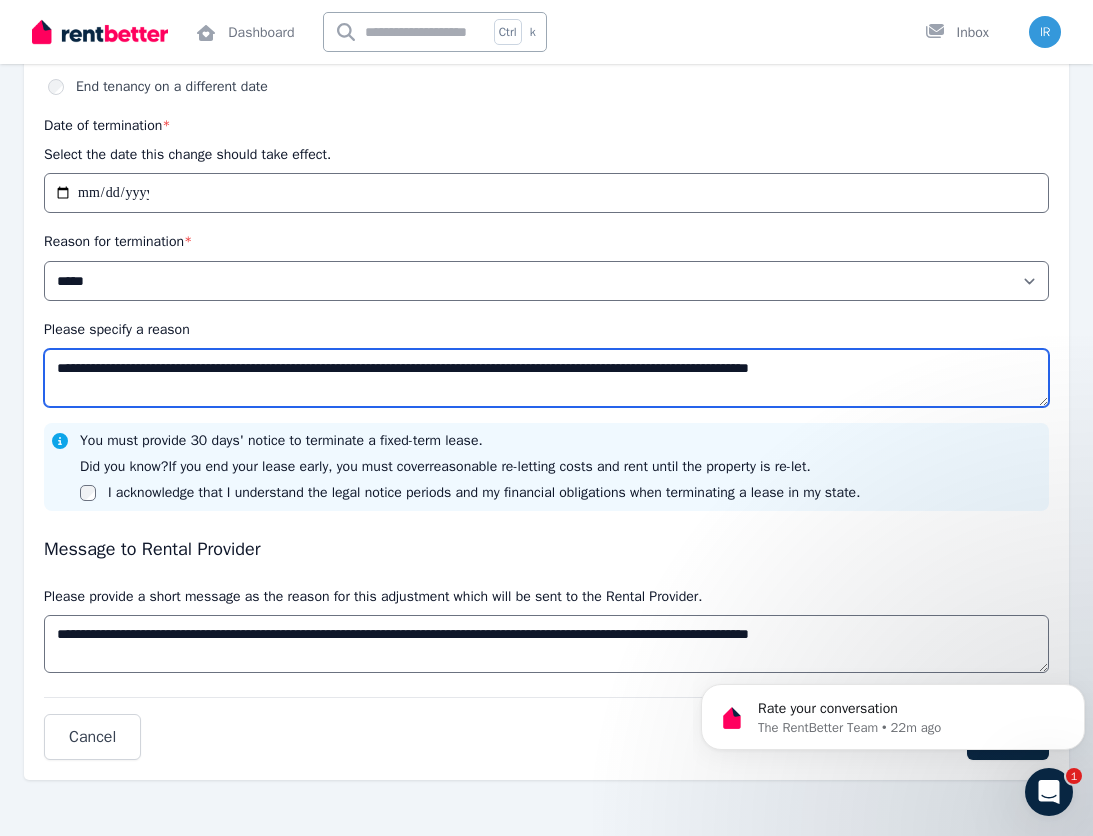 drag, startPoint x: 219, startPoint y: 365, endPoint x: 124, endPoint y: 371, distance: 95.189285 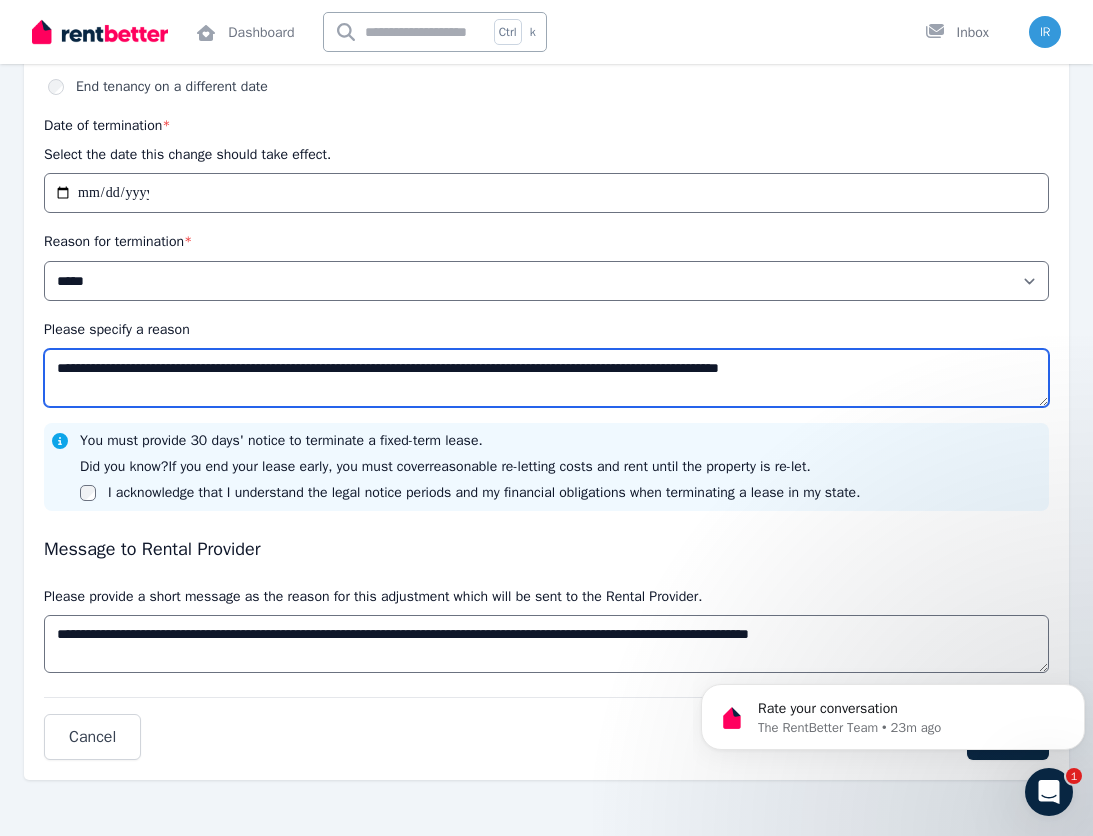 click on "**********" at bounding box center (546, 378) 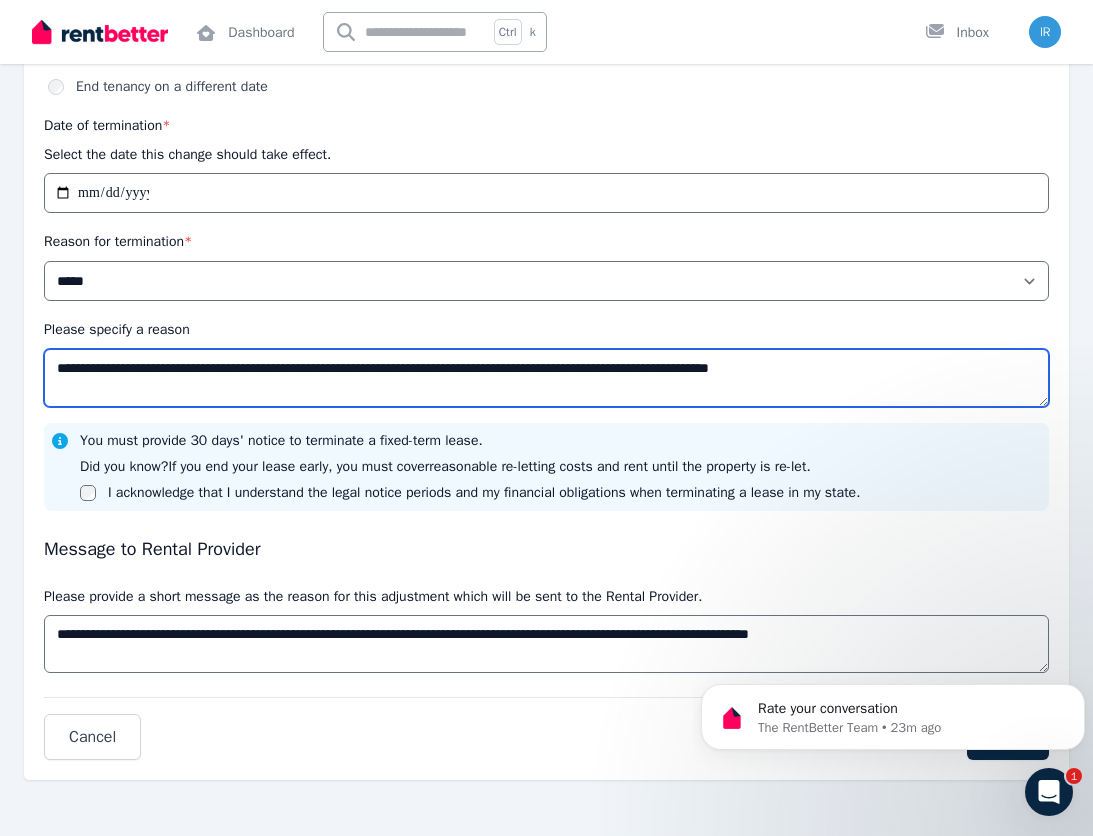 click on "**********" at bounding box center (546, 378) 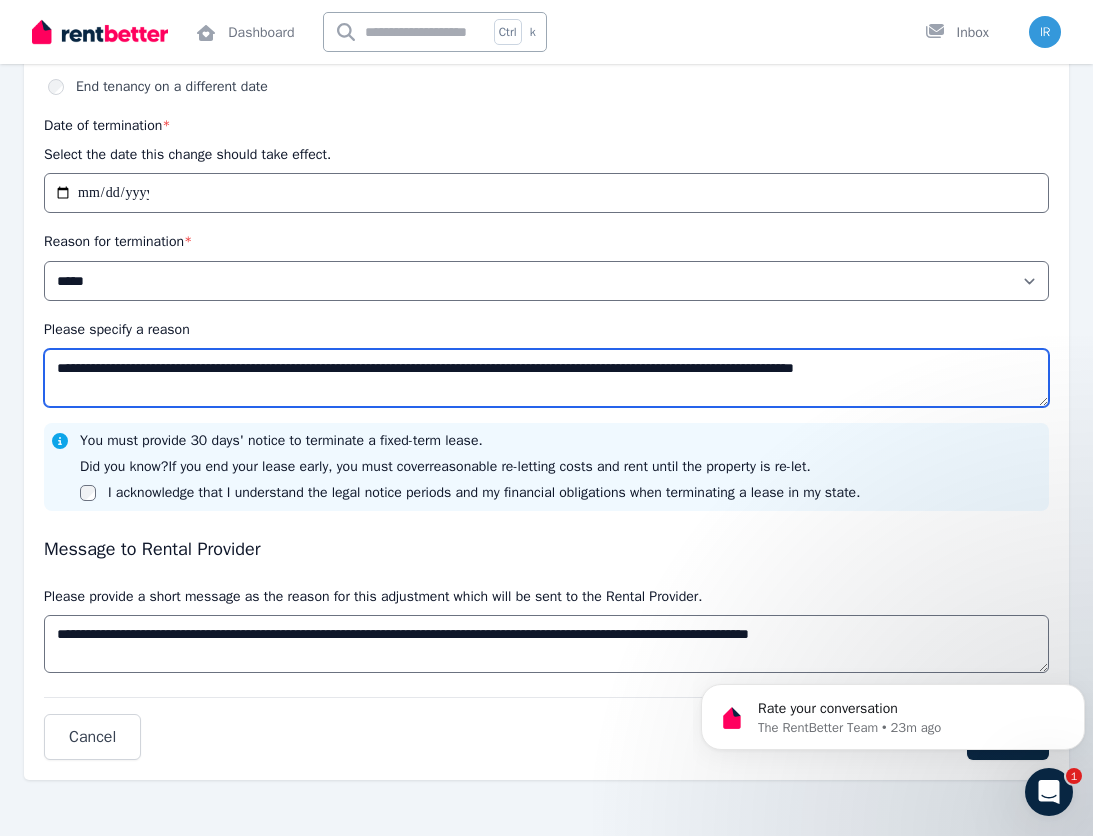 drag, startPoint x: 1007, startPoint y: 374, endPoint x: -64, endPoint y: 341, distance: 1071.5083 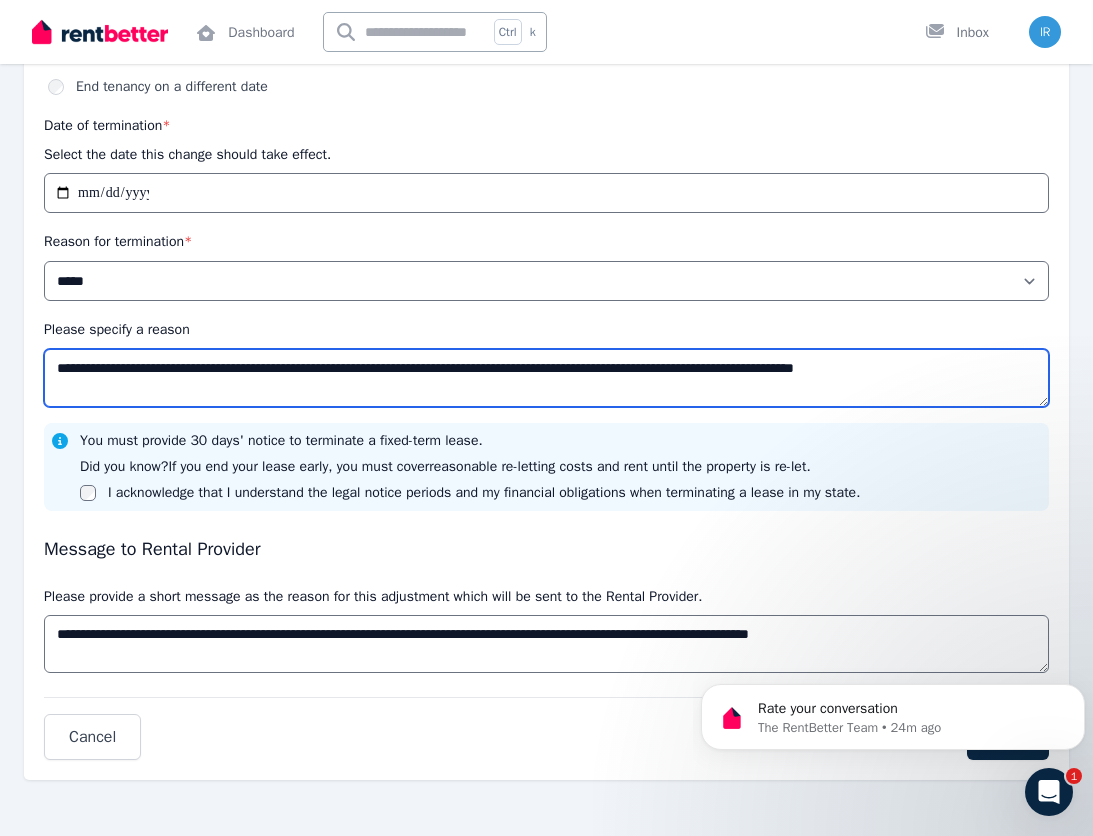 click on "**********" at bounding box center [546, 378] 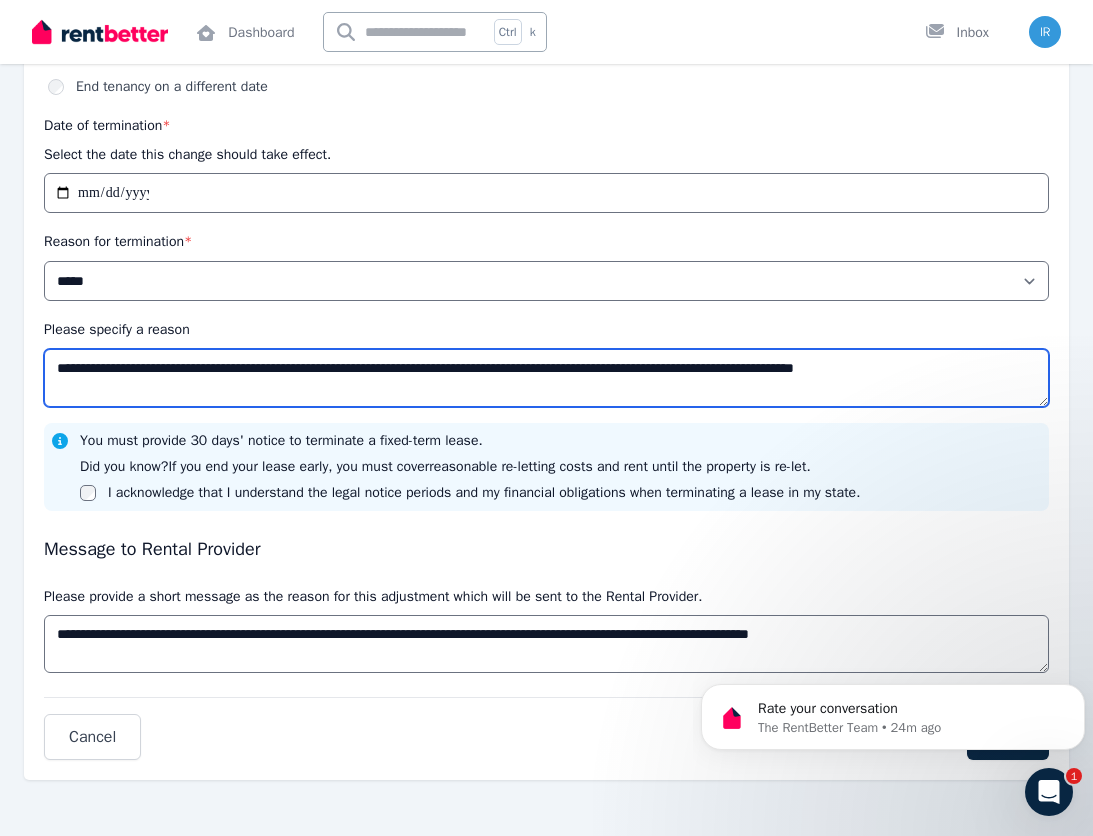 type on "**********" 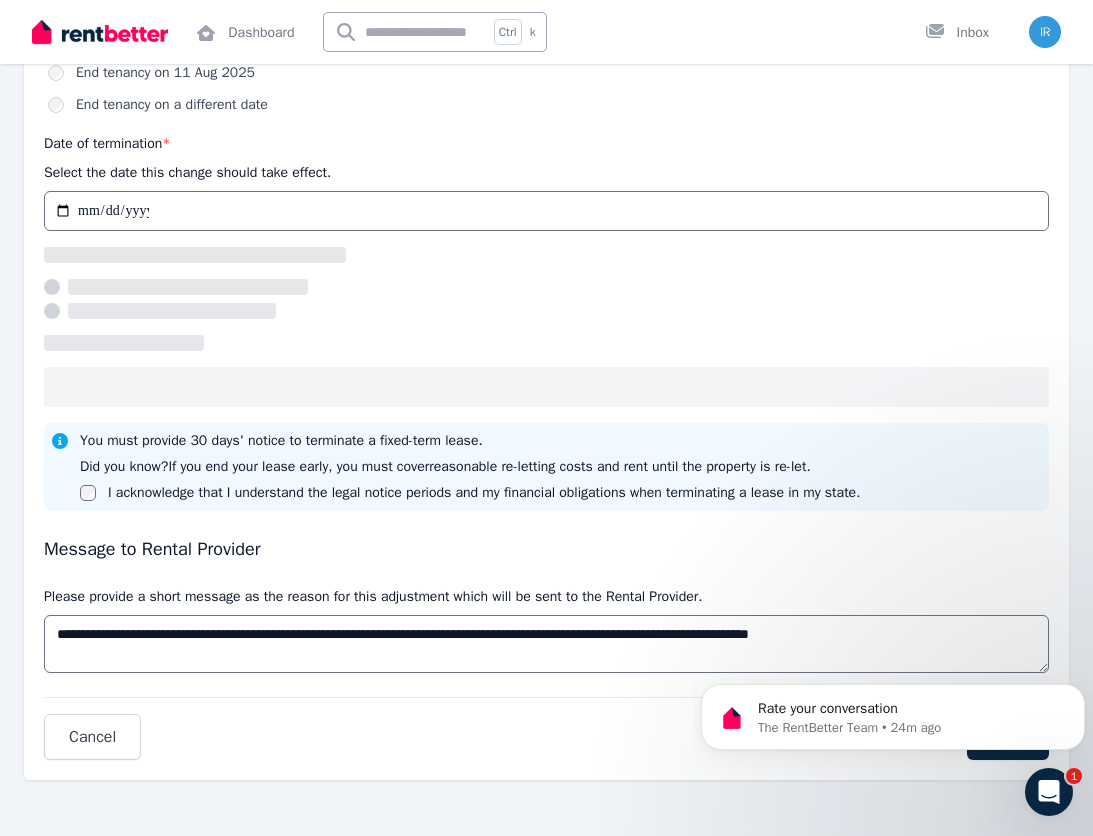 select on "*****" 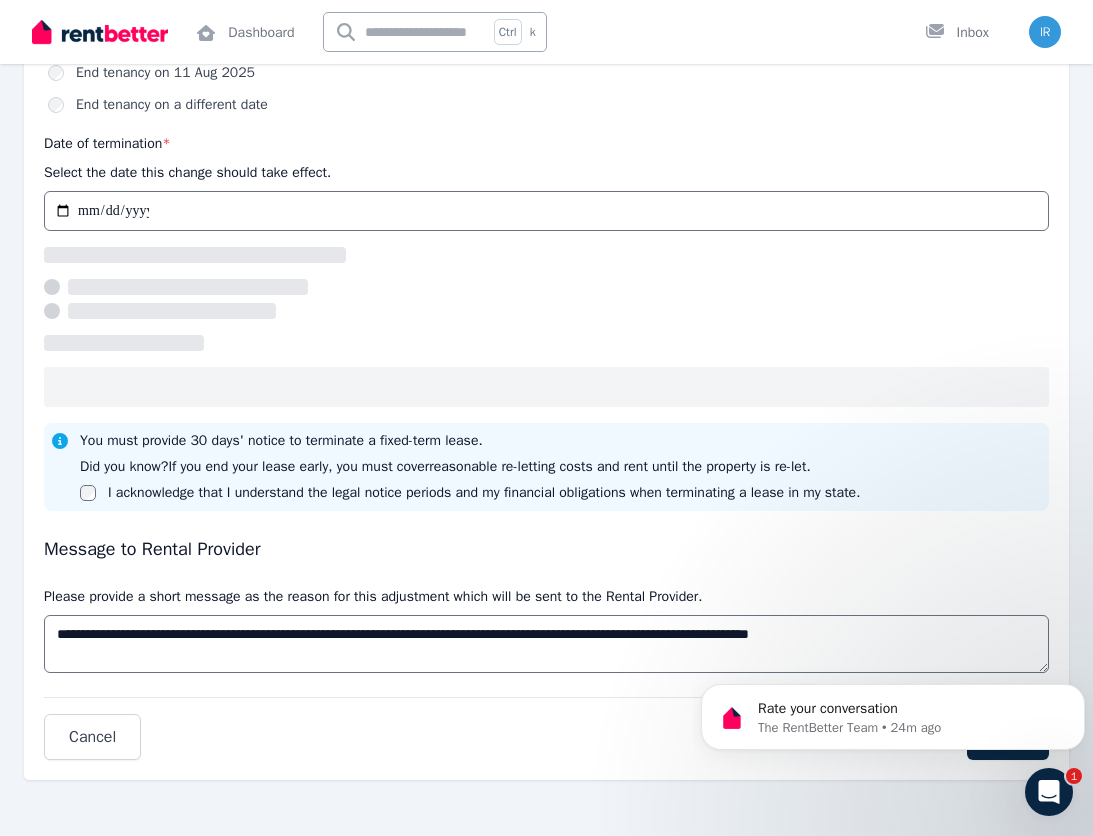 scroll, scrollTop: 435, scrollLeft: 0, axis: vertical 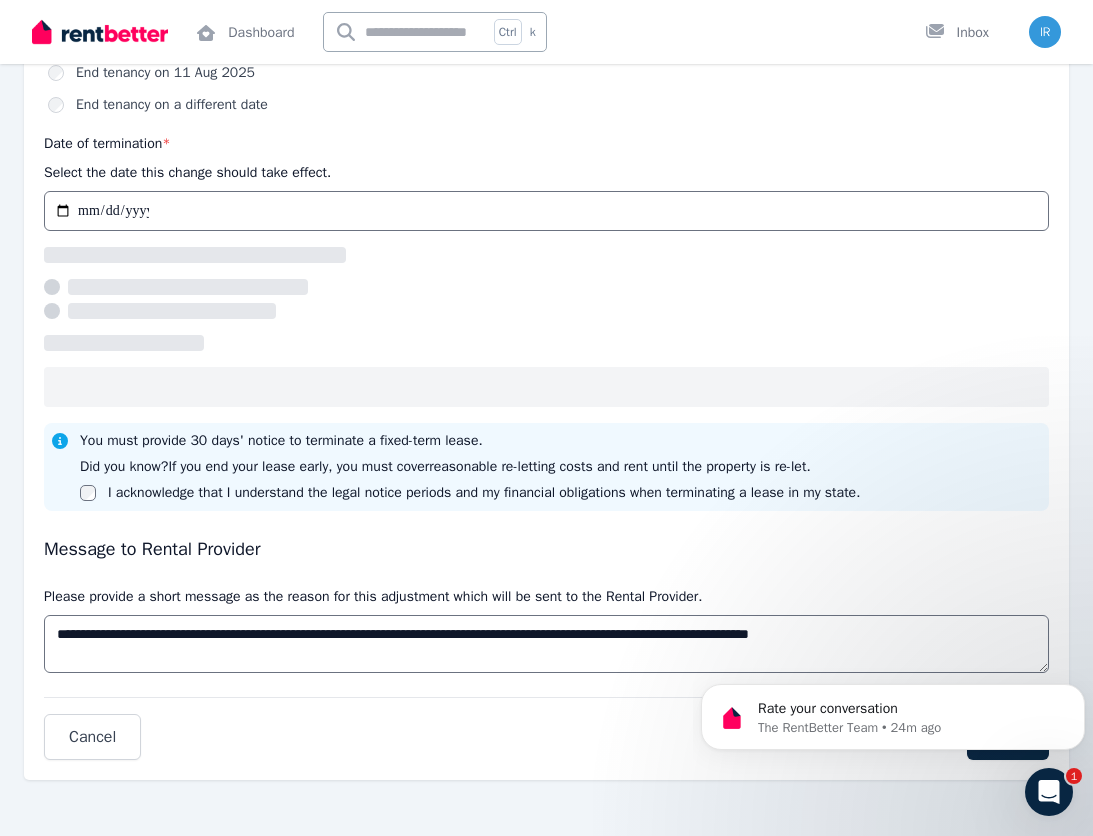 select on "*****" 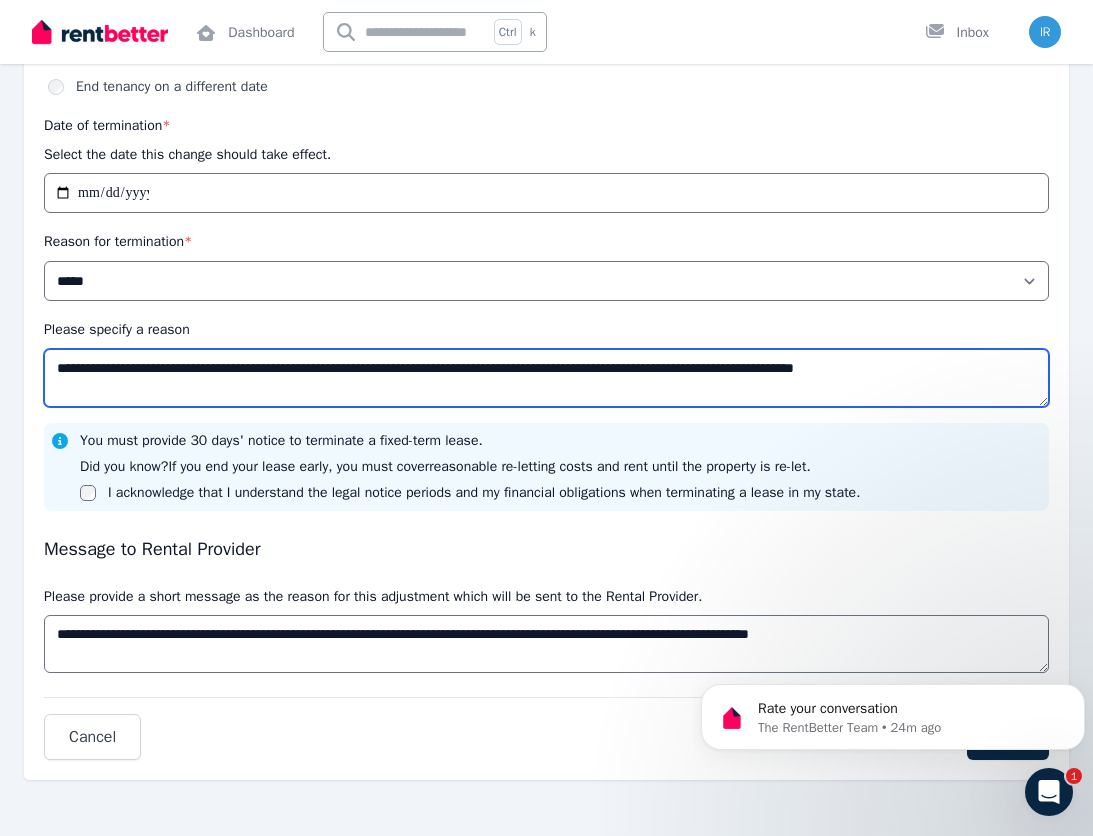 drag, startPoint x: 378, startPoint y: 369, endPoint x: 316, endPoint y: 371, distance: 62.03225 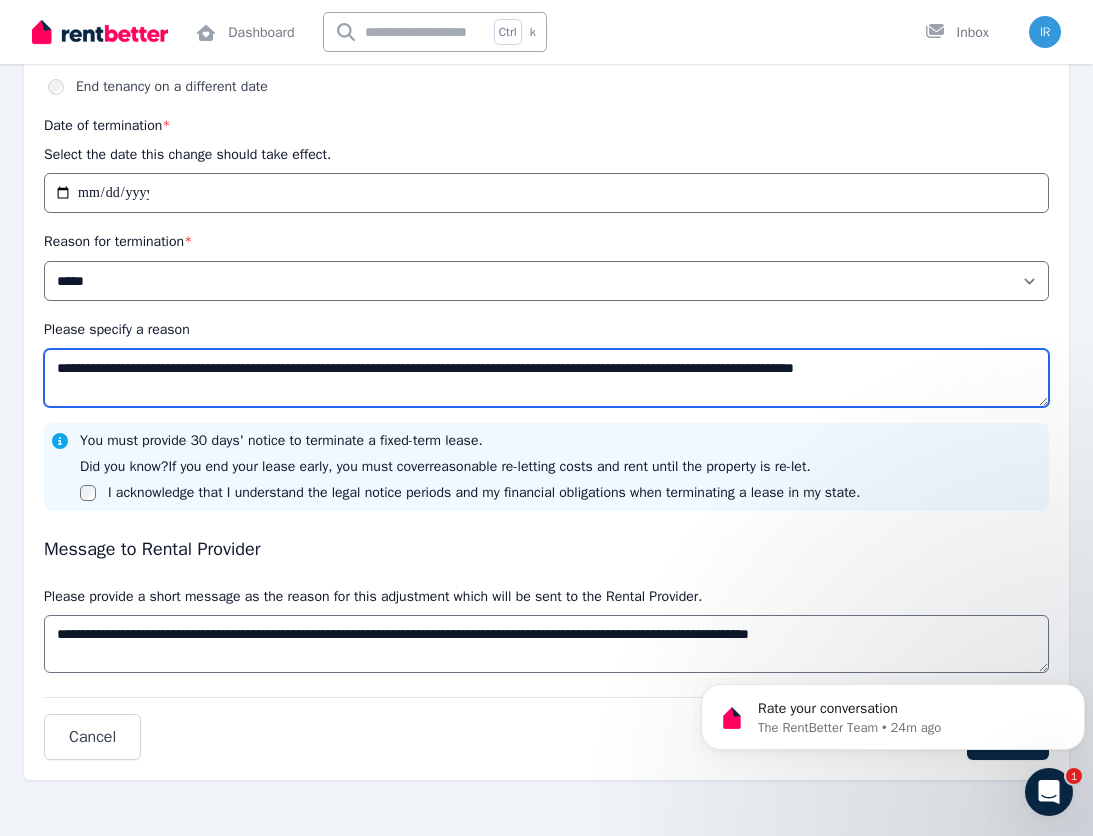 click on "**********" at bounding box center (546, 378) 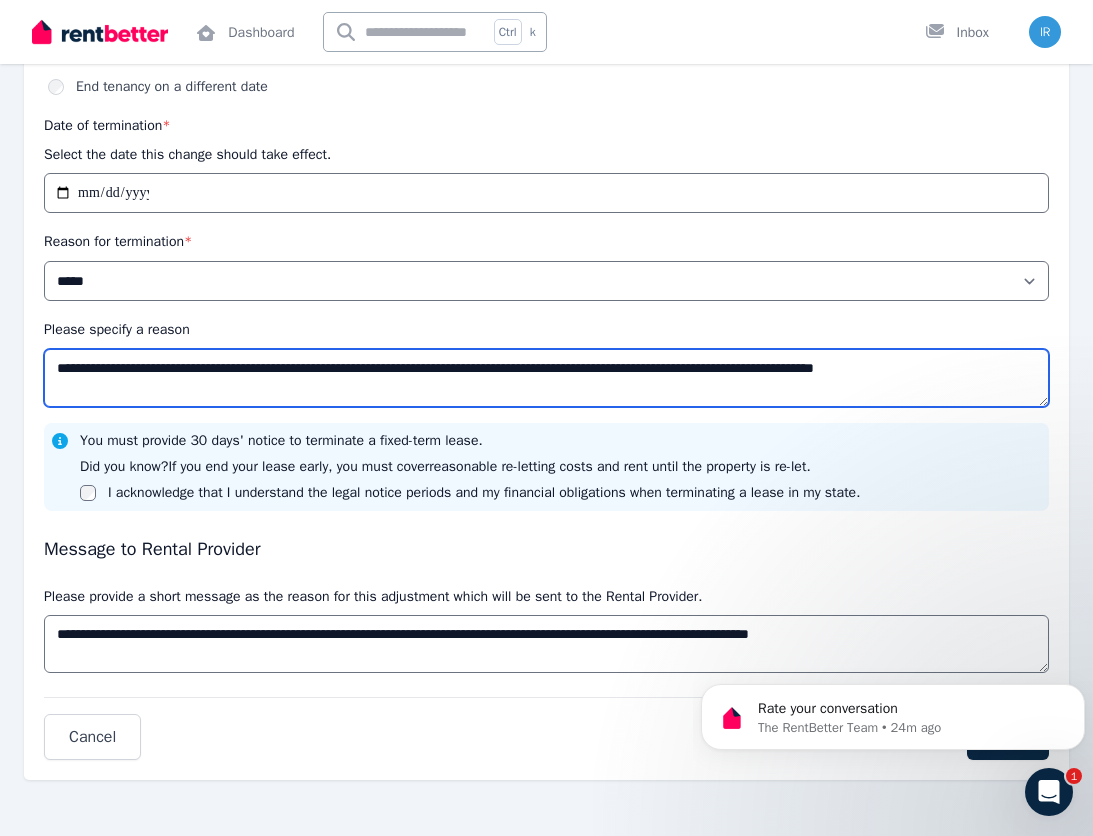 type on "**********" 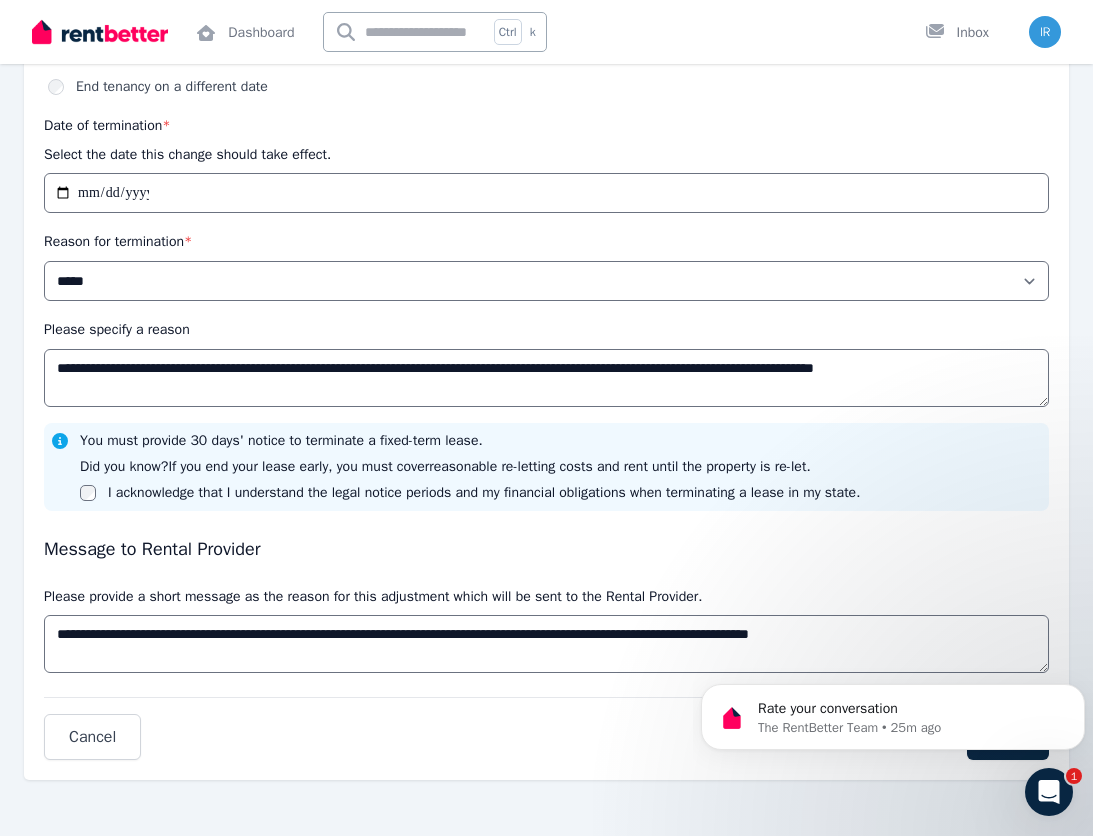 click on "You must provide 30 days' notice to terminate a fixed-term lease. Did you know?  If you end your lease early, you must cover  reasonable re-letting costs and rent until the property is re-let. I acknowledge that I understand the legal notice periods and my financial obligations when terminating a lease in my state." at bounding box center (546, 467) 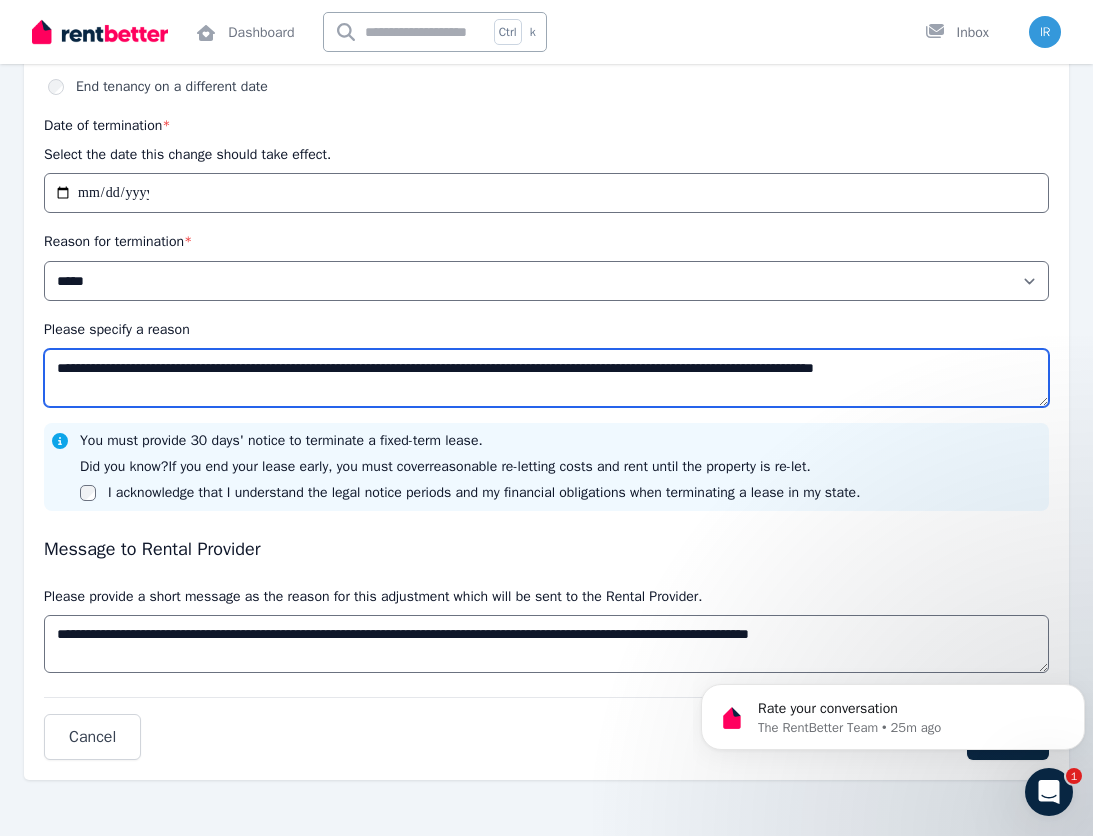 drag, startPoint x: 1031, startPoint y: 369, endPoint x: -65, endPoint y: 362, distance: 1096.0223 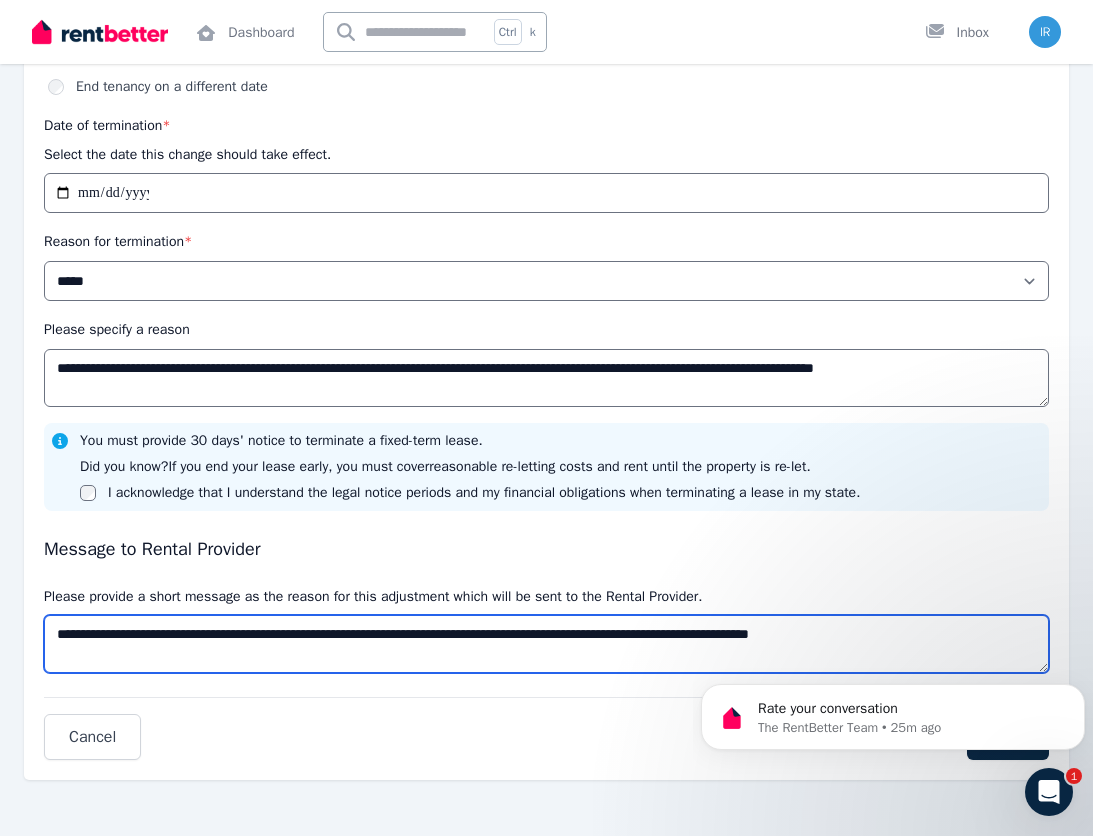 click on "**********" at bounding box center (546, 644) 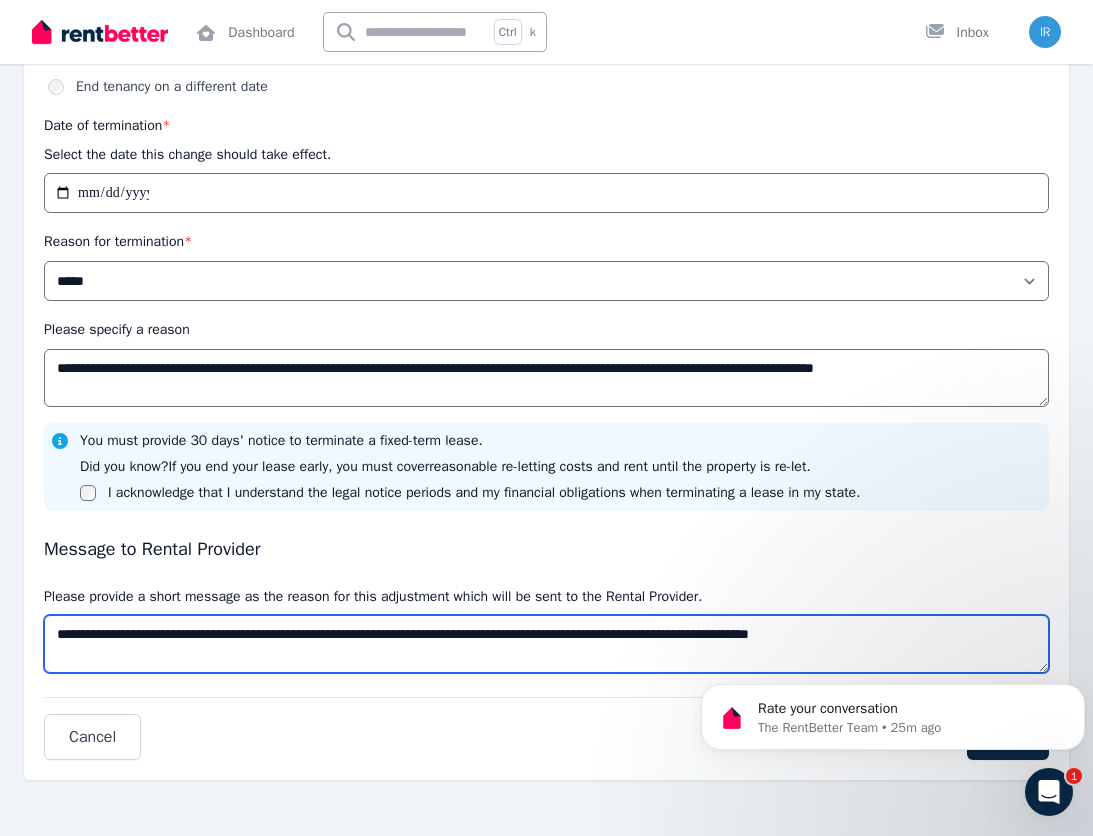 drag, startPoint x: 968, startPoint y: 634, endPoint x: -62, endPoint y: 601, distance: 1030.5286 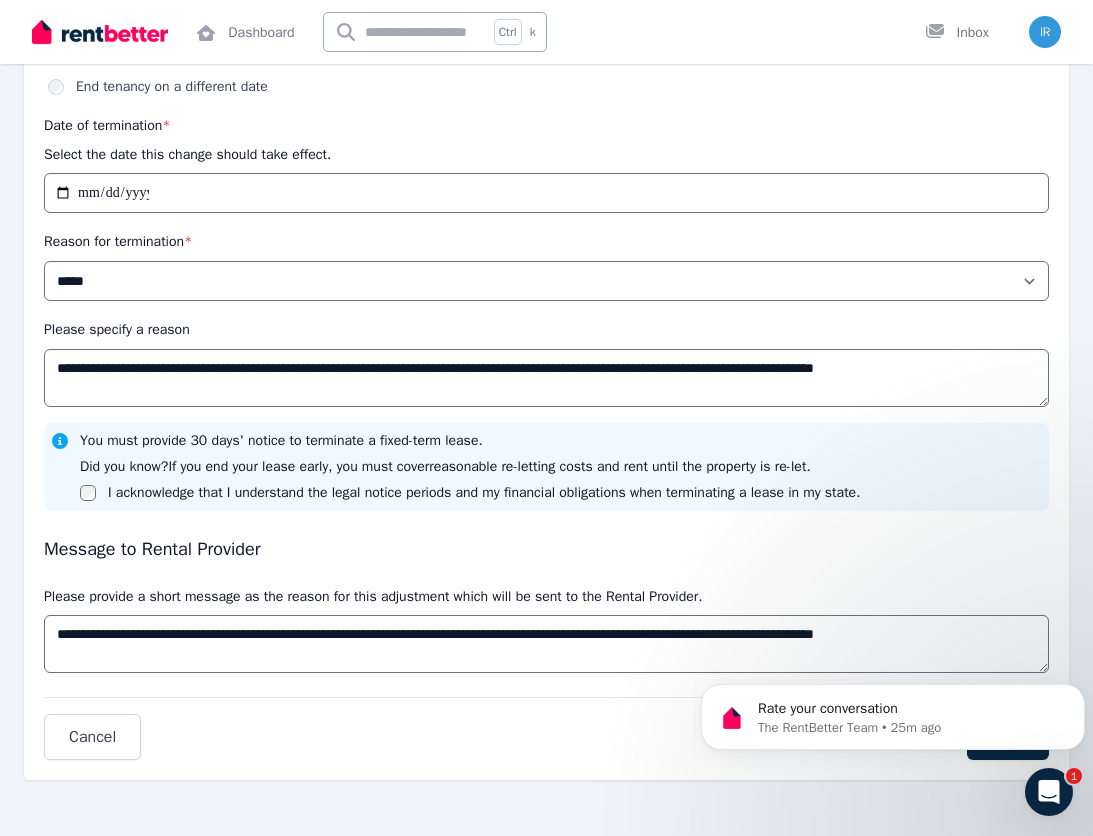 click 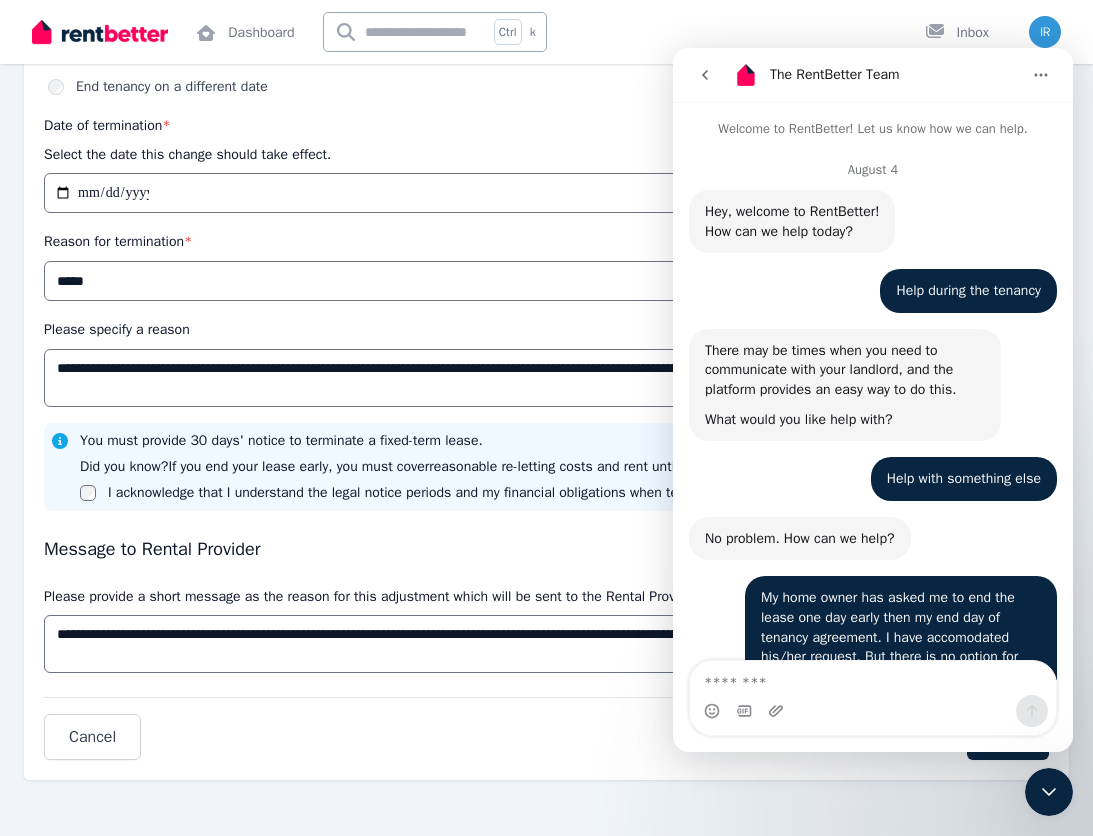scroll, scrollTop: 3, scrollLeft: 0, axis: vertical 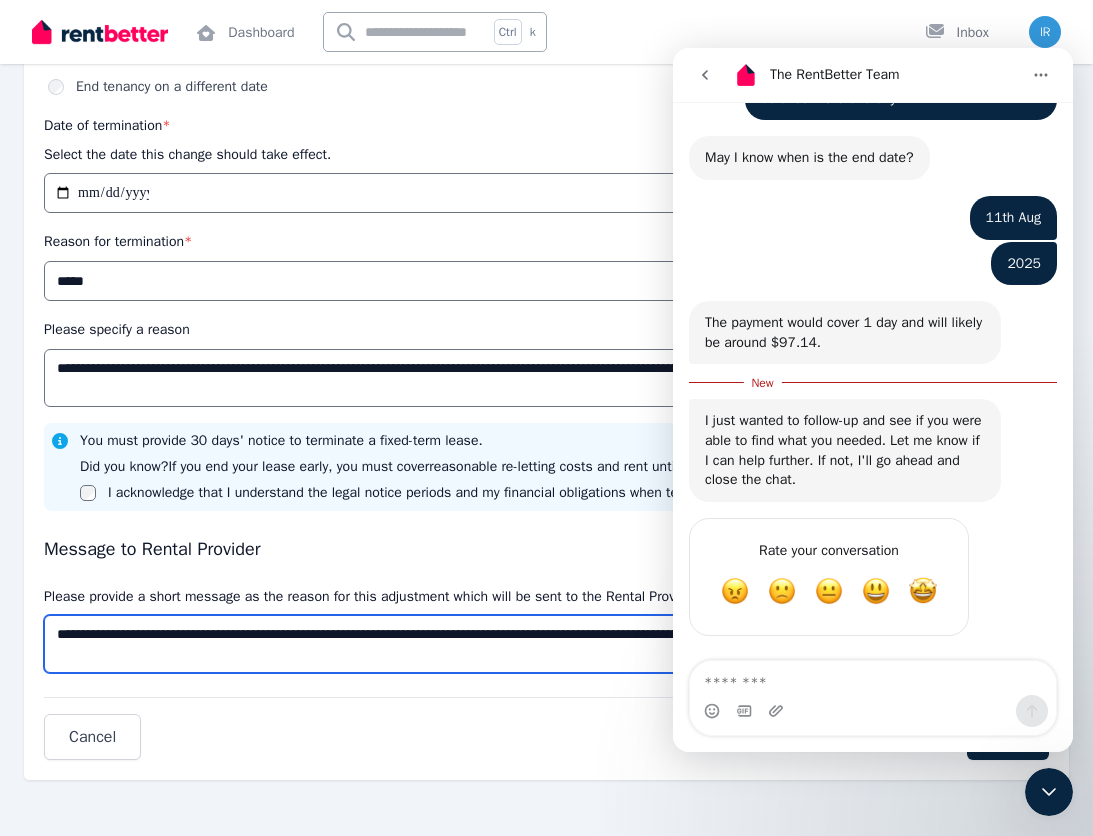 click on "**********" at bounding box center (546, 644) 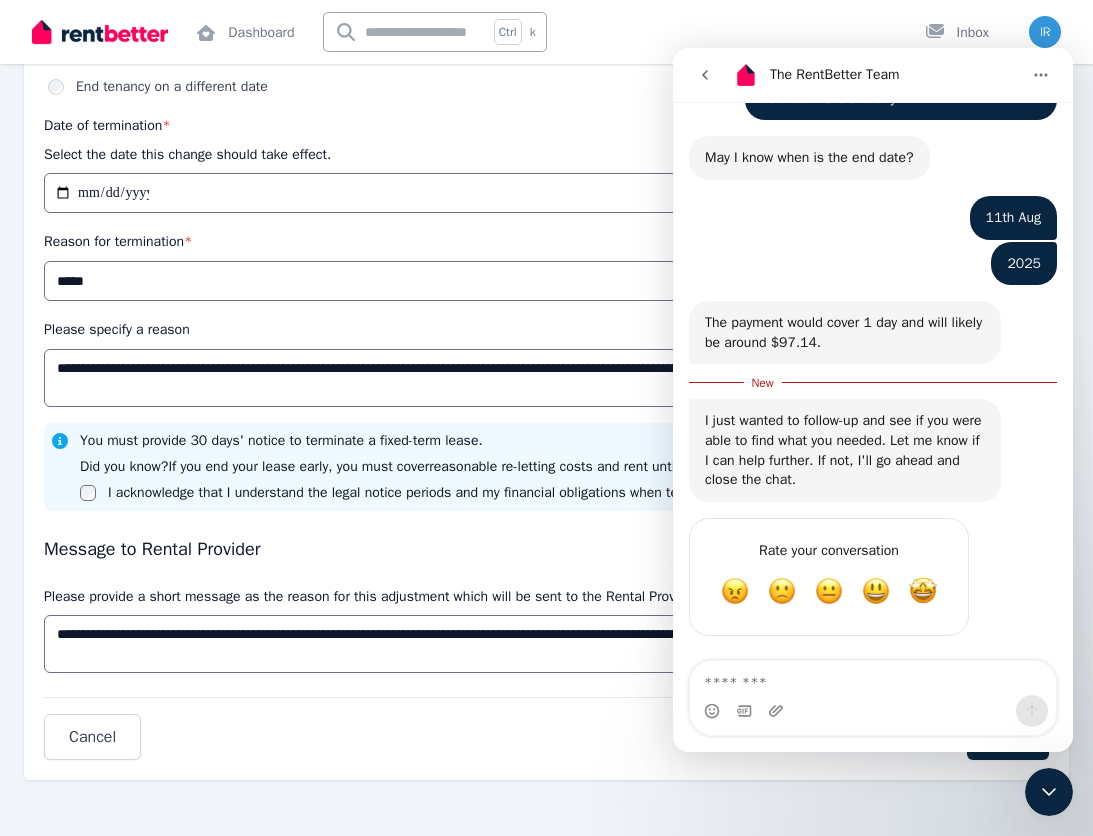 click at bounding box center [1041, 75] 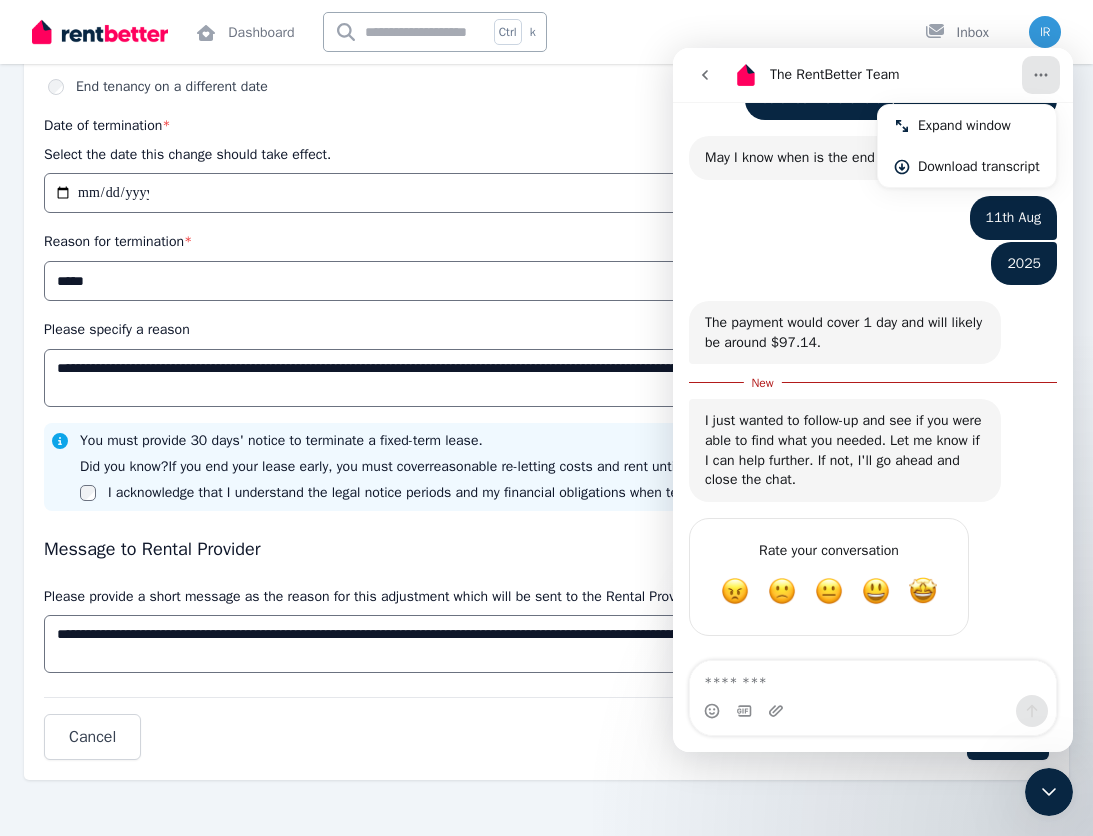 click 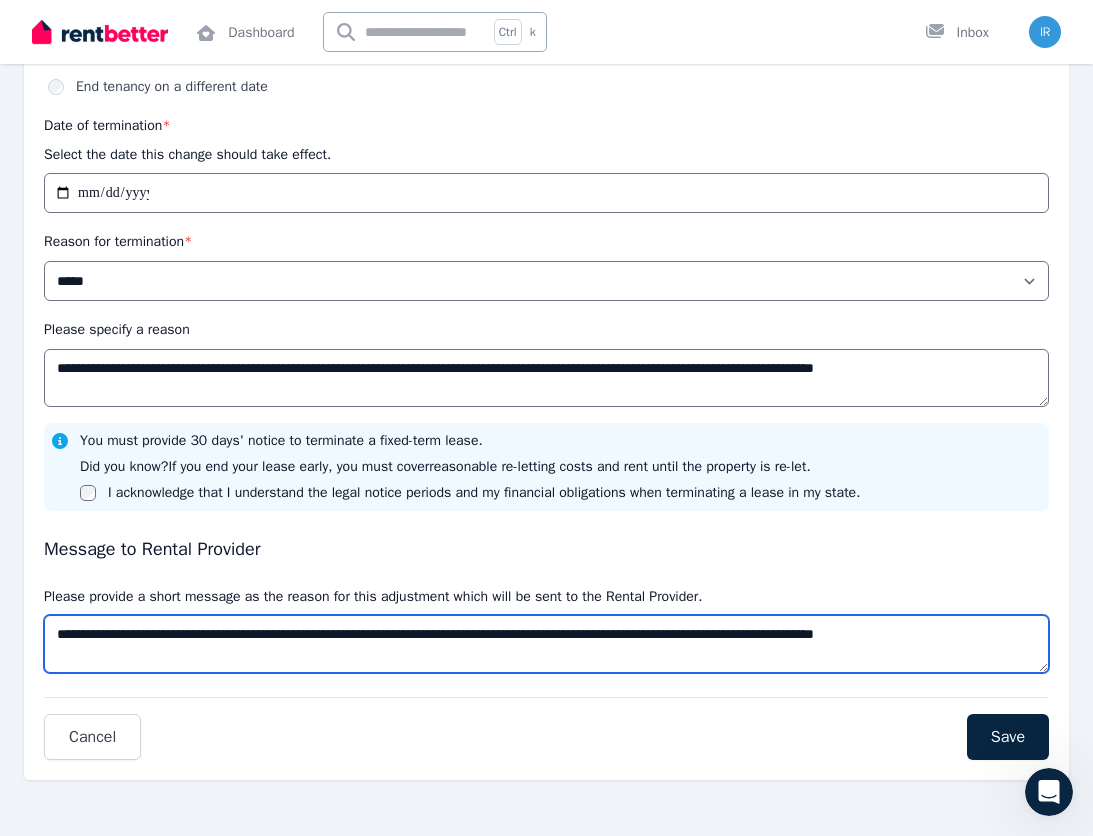 drag, startPoint x: 706, startPoint y: 636, endPoint x: 805, endPoint y: 632, distance: 99.08077 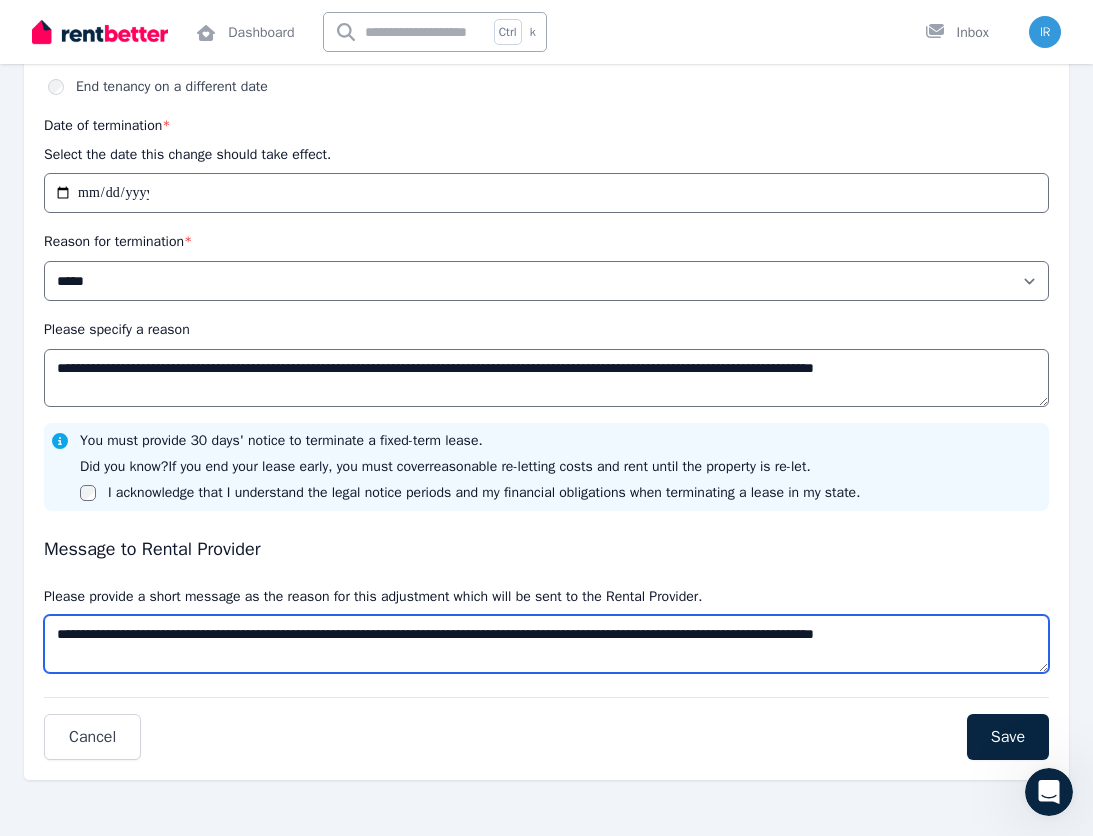 click on "**********" at bounding box center (546, 644) 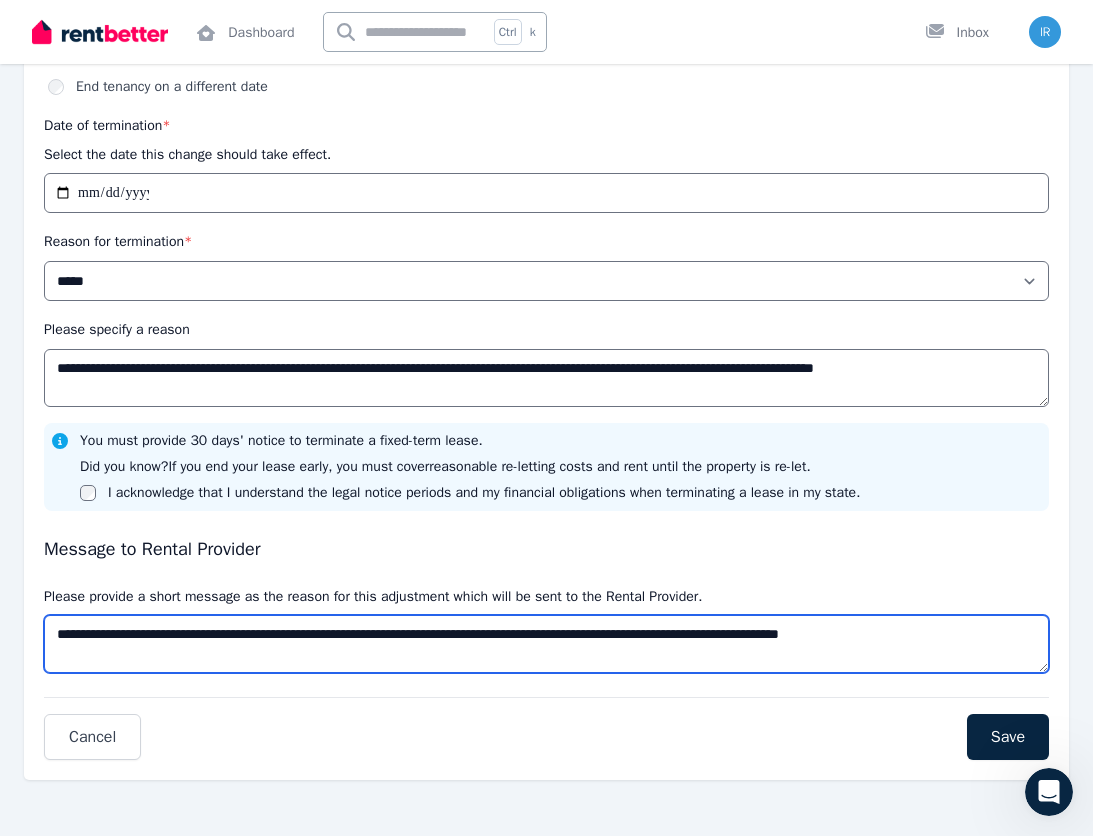 click on "**********" at bounding box center [546, 644] 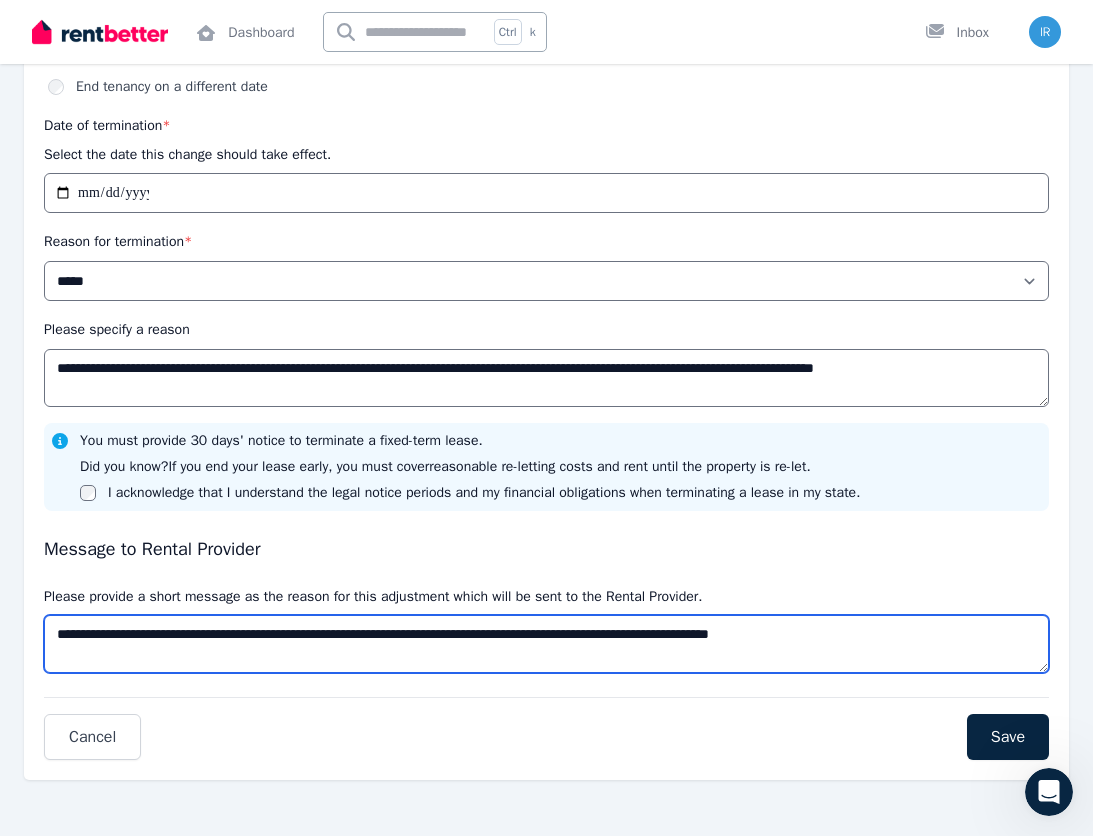type on "**********" 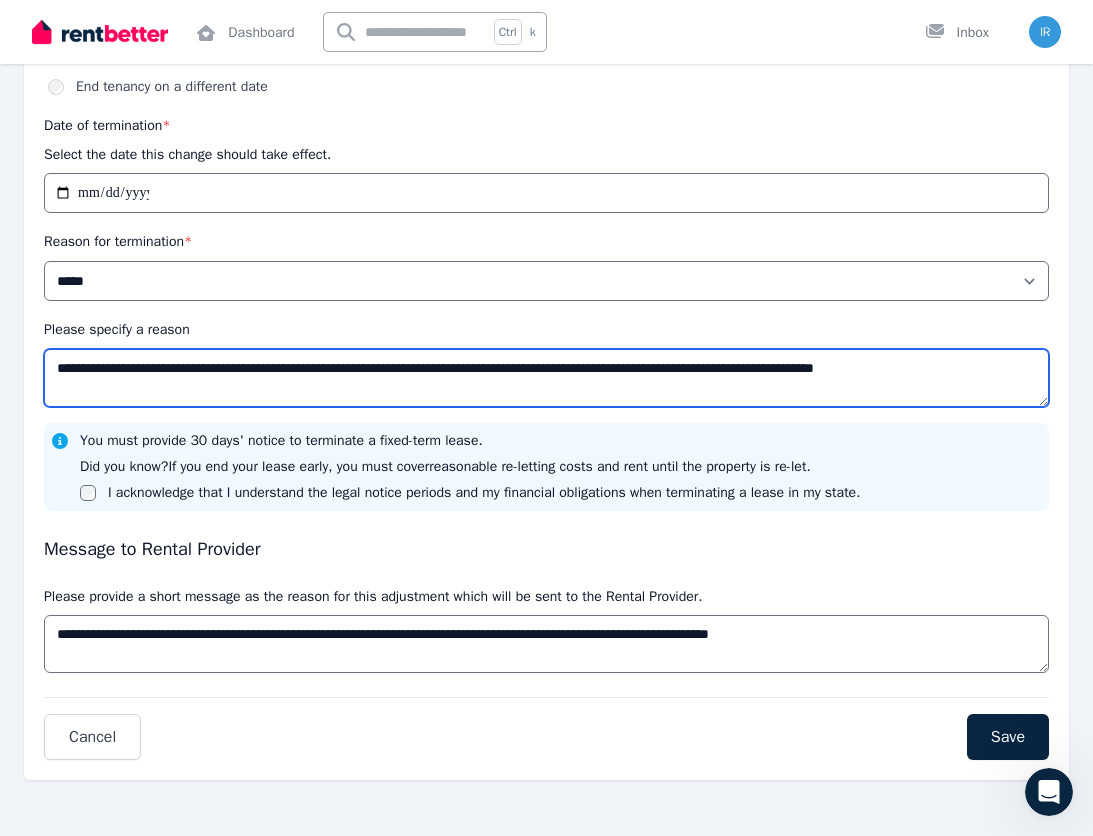 drag, startPoint x: 924, startPoint y: 370, endPoint x: 1014, endPoint y: 367, distance: 90.04999 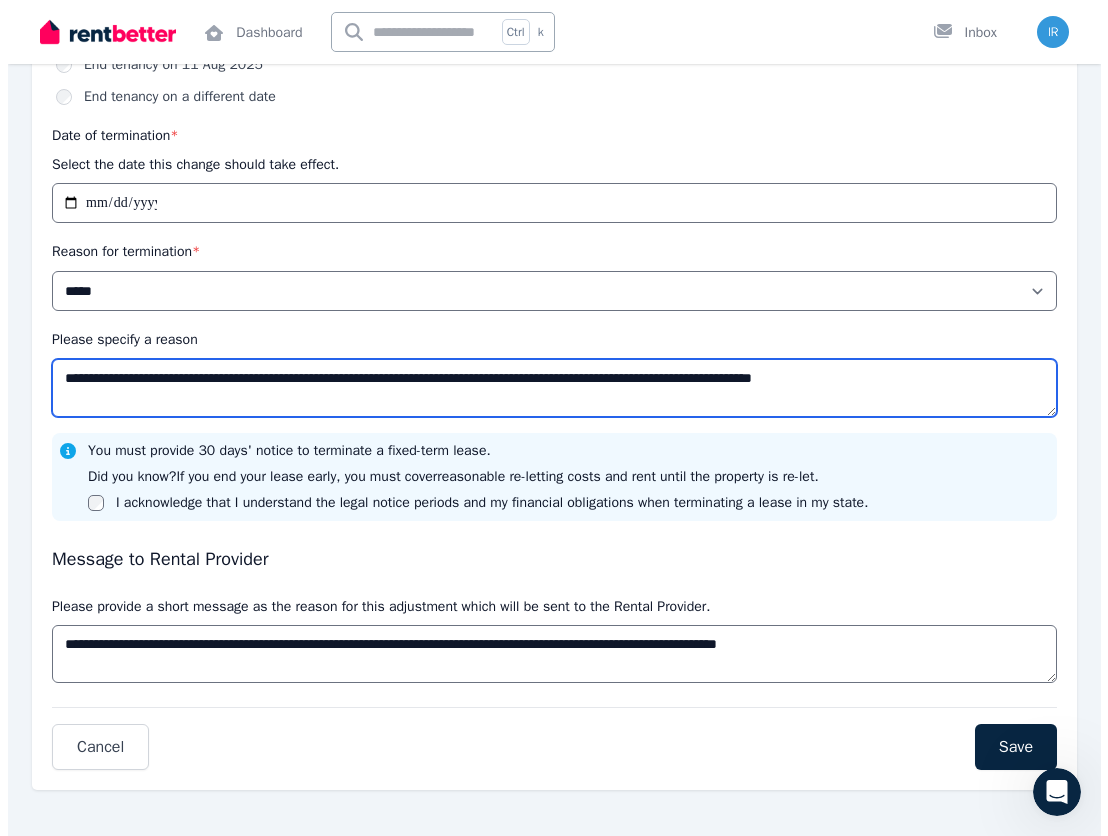 scroll, scrollTop: 435, scrollLeft: 0, axis: vertical 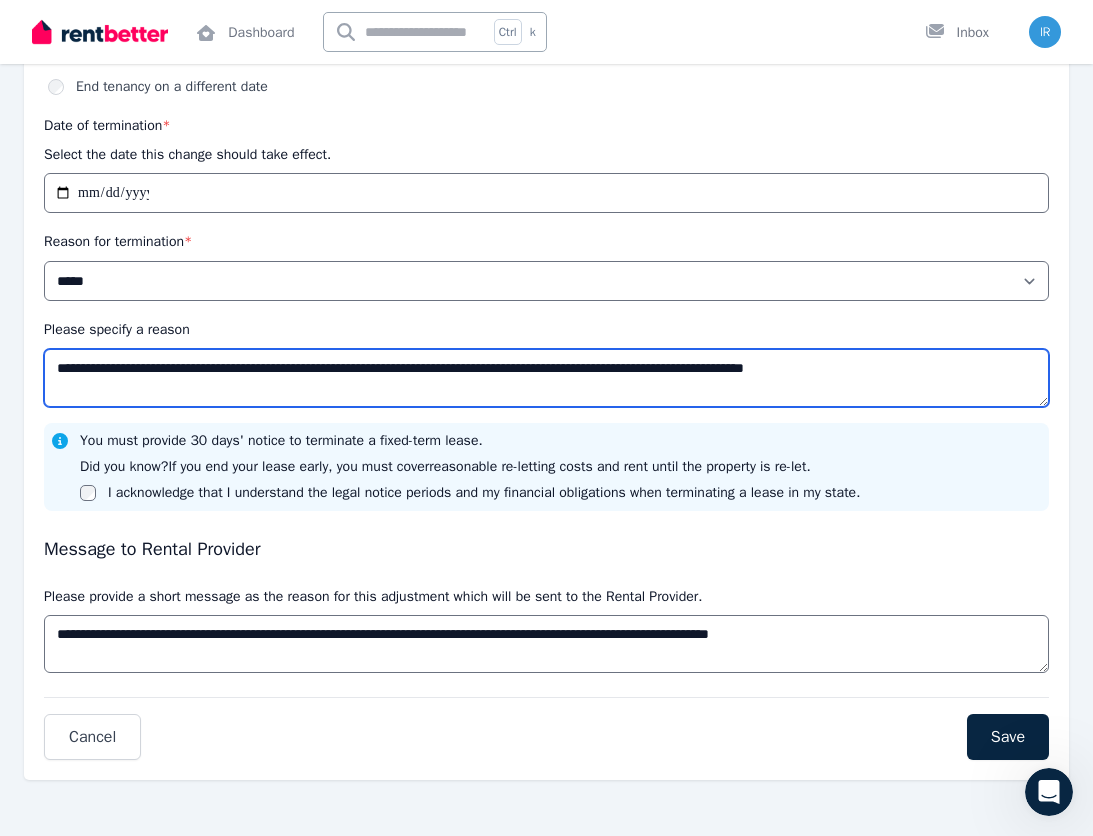 type on "**********" 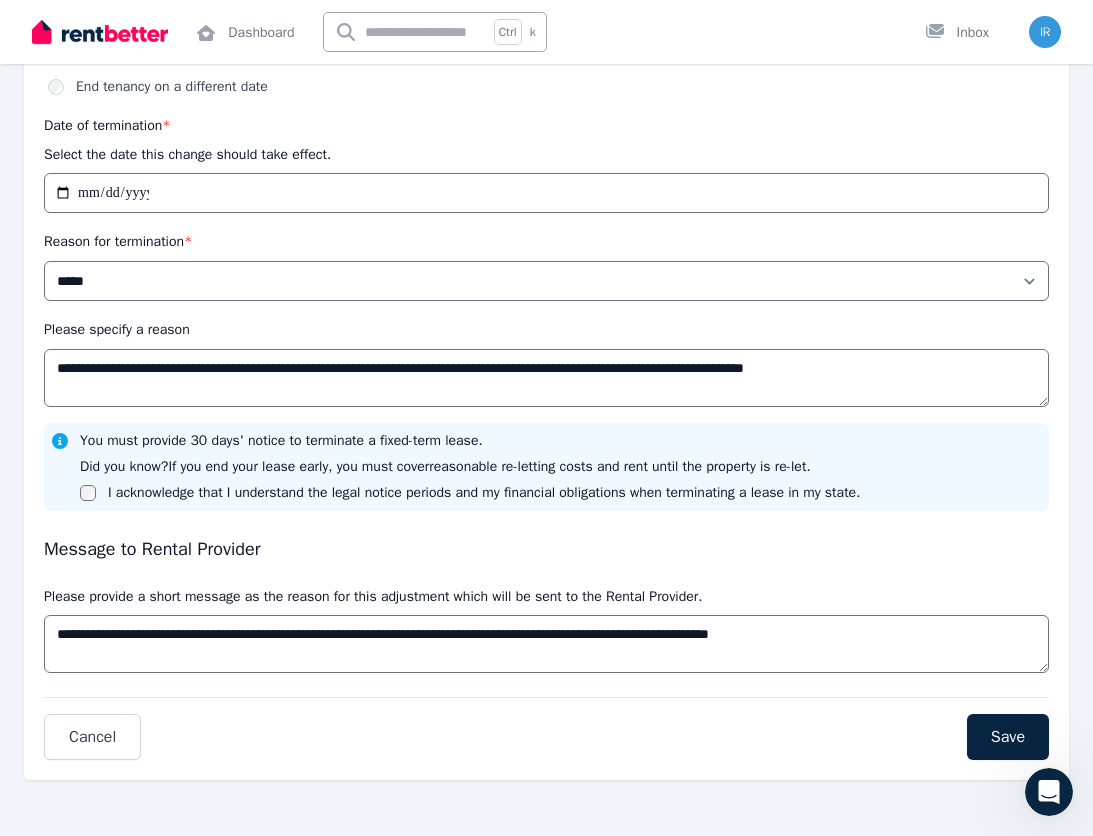 click on "Message to Rental Provider" at bounding box center [546, 549] 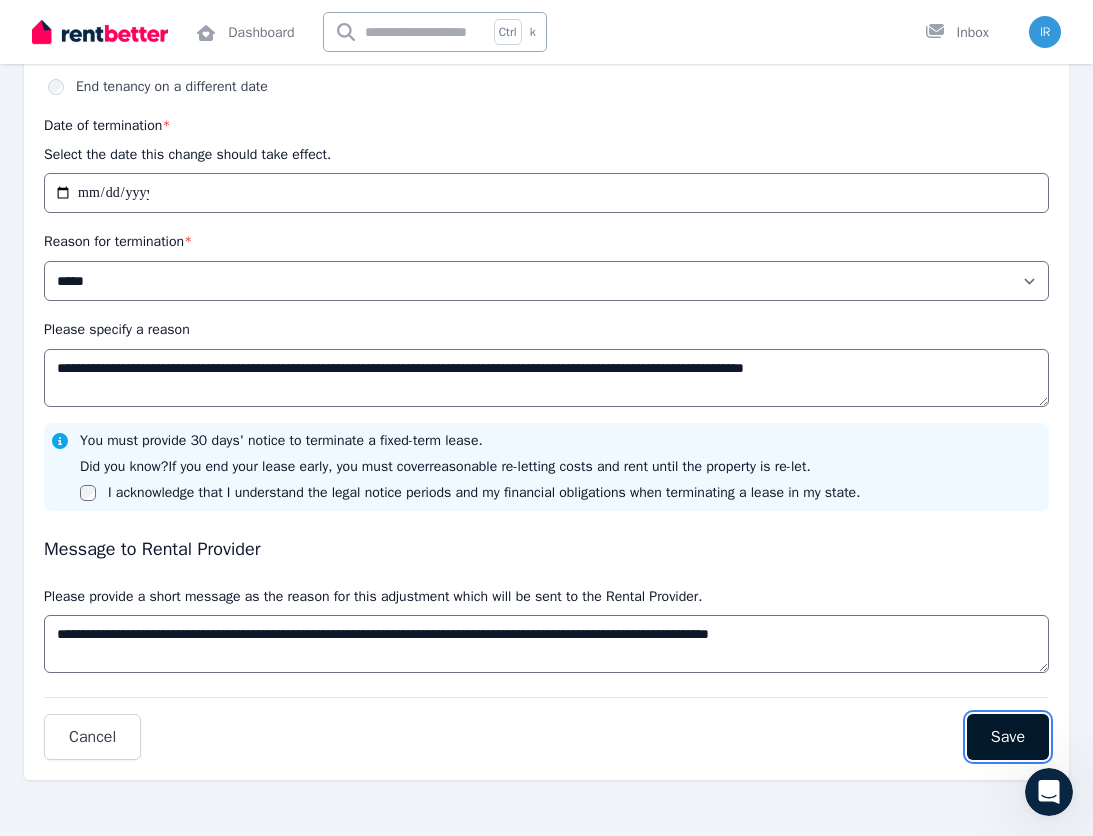 click on "Save" at bounding box center [1008, 737] 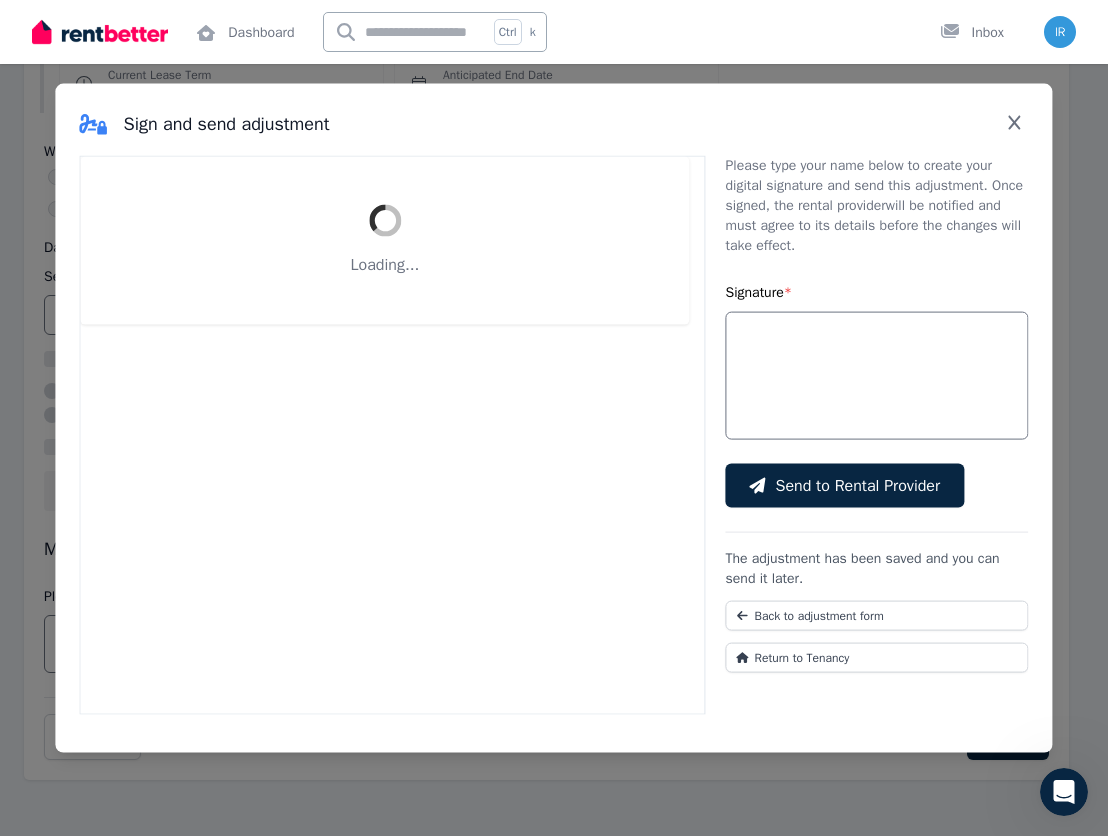scroll, scrollTop: 301, scrollLeft: 0, axis: vertical 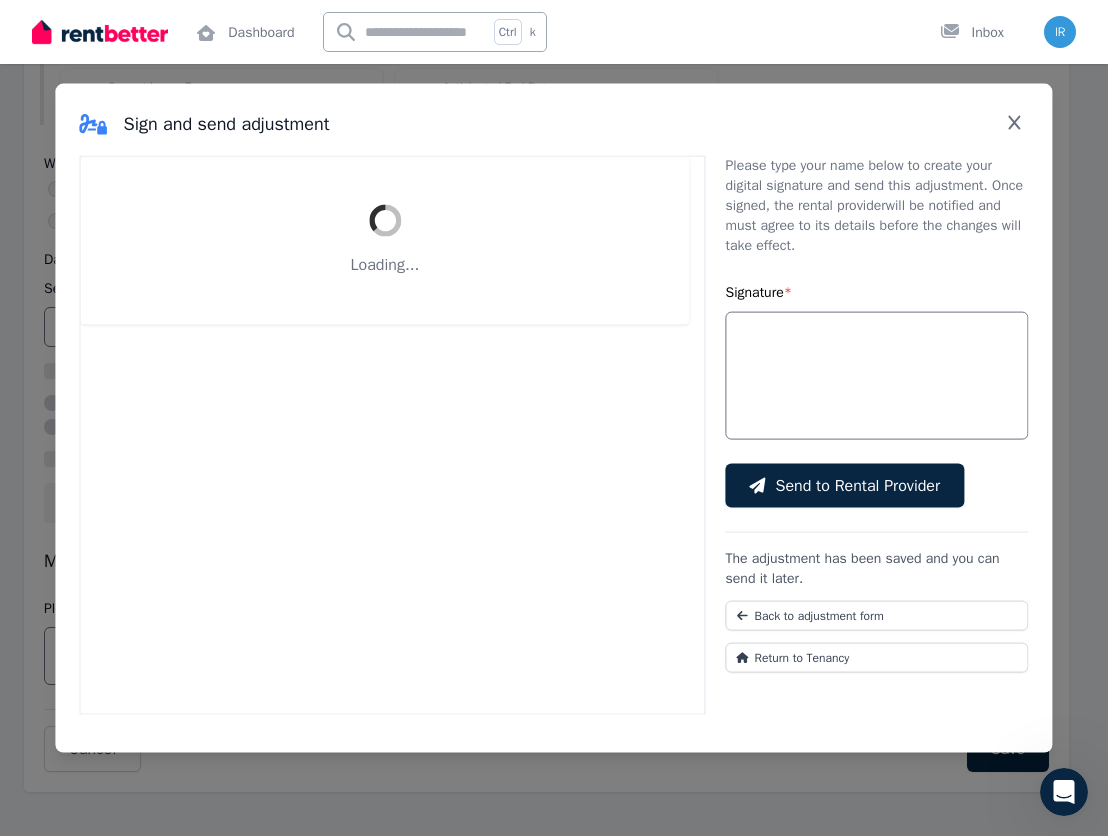 select on "*****" 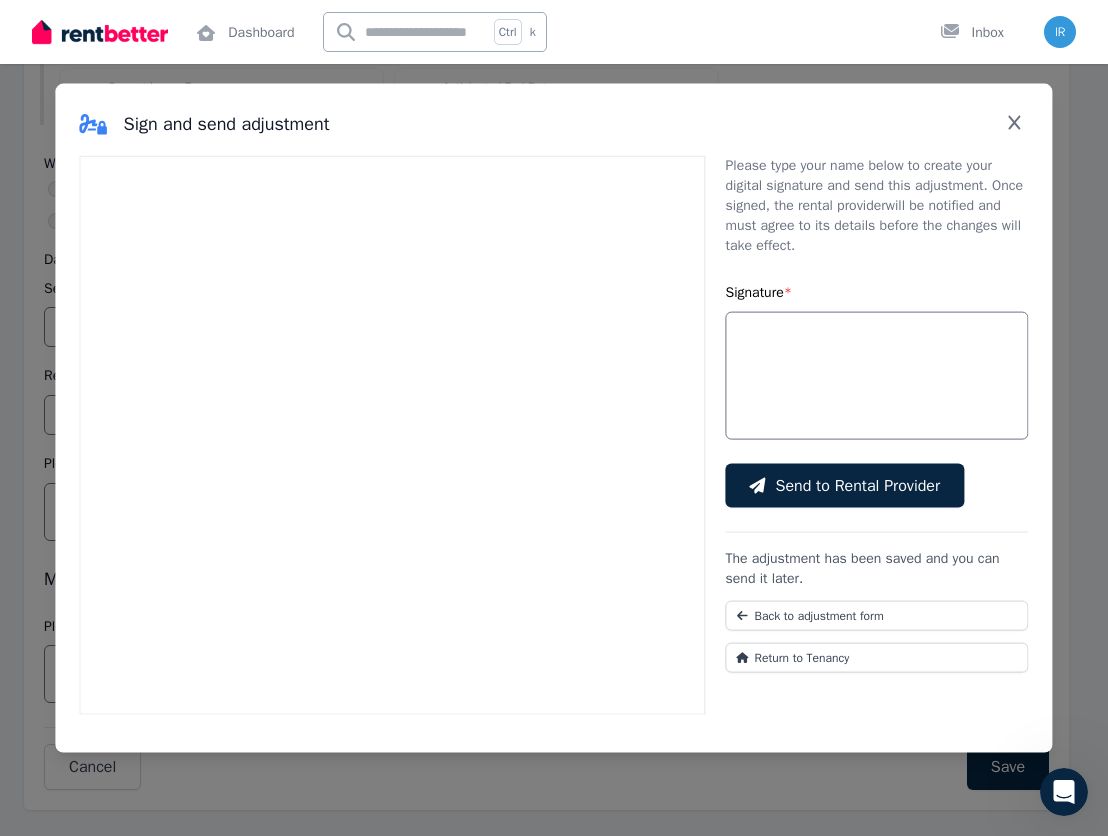 scroll, scrollTop: 0, scrollLeft: 0, axis: both 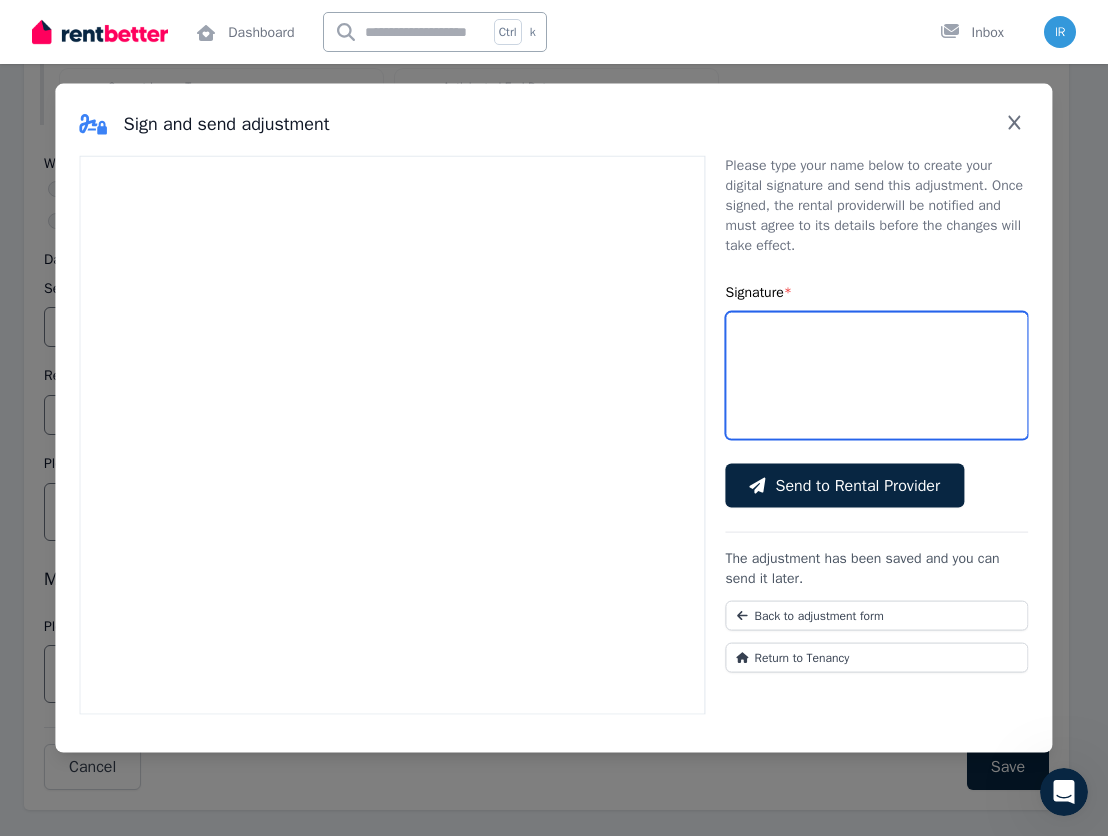click on "Signature *" at bounding box center (877, 376) 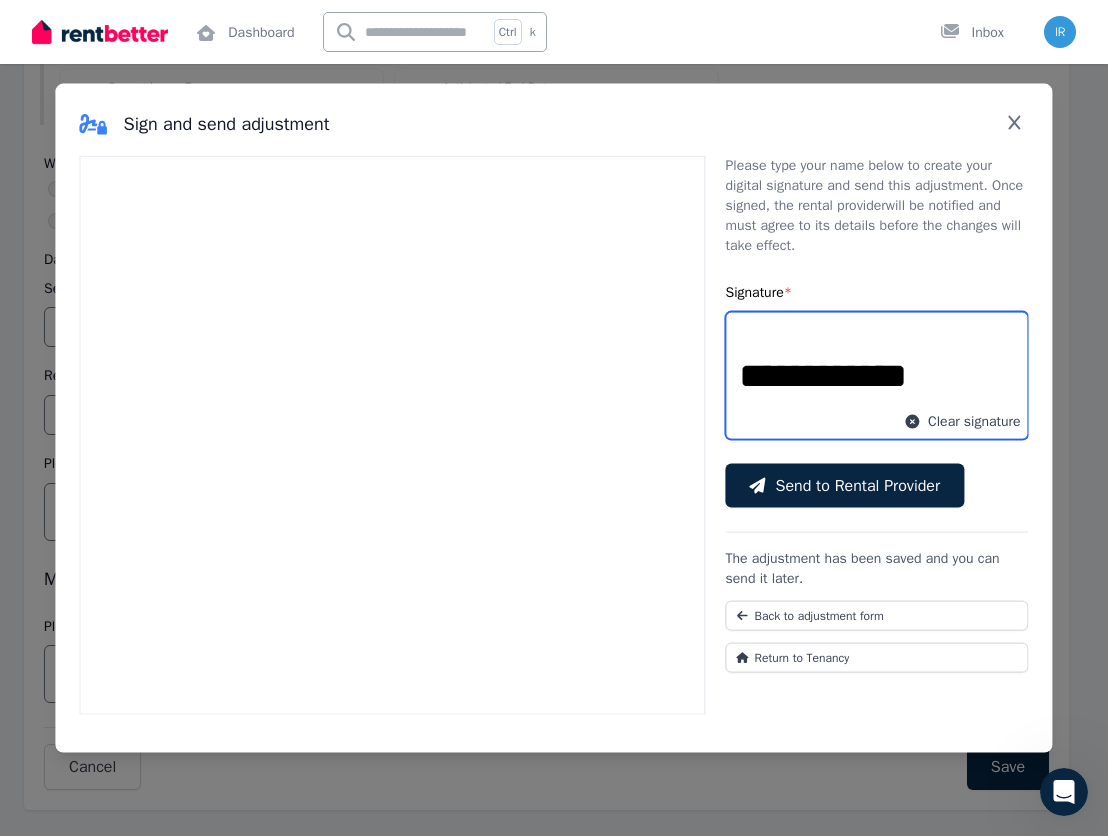 type on "**********" 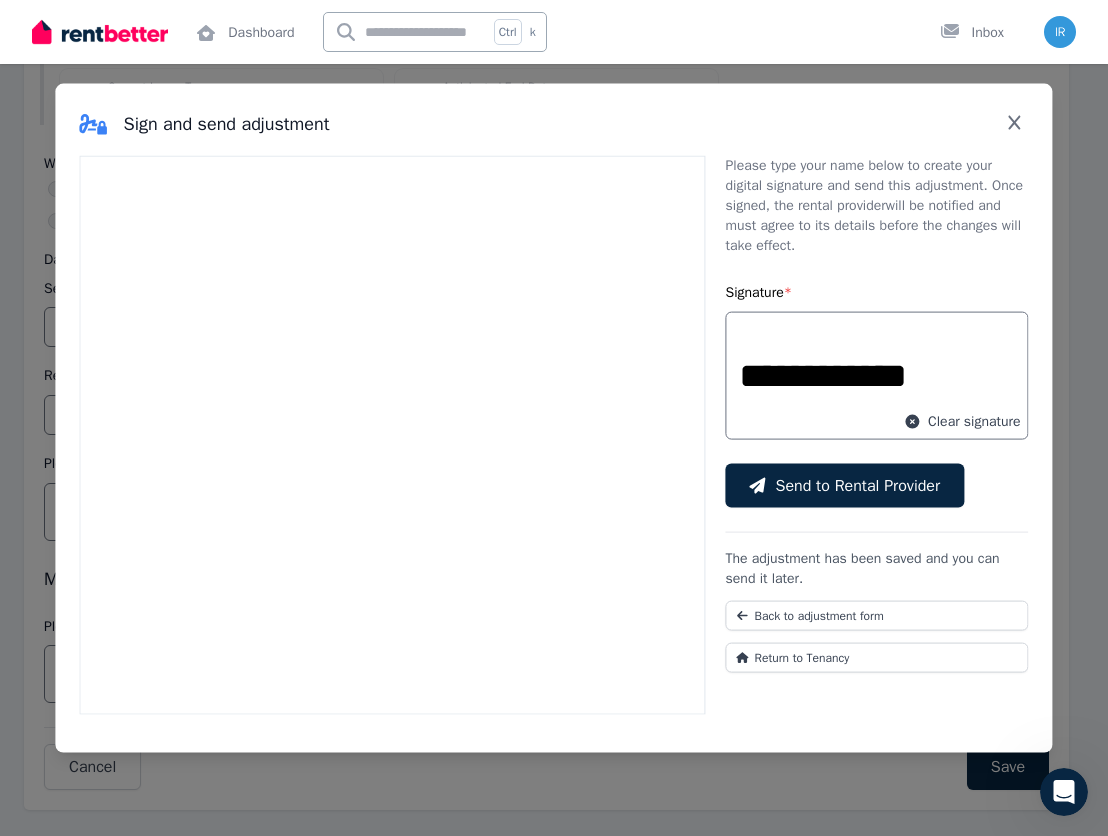 click on "Clear signature" at bounding box center (962, 422) 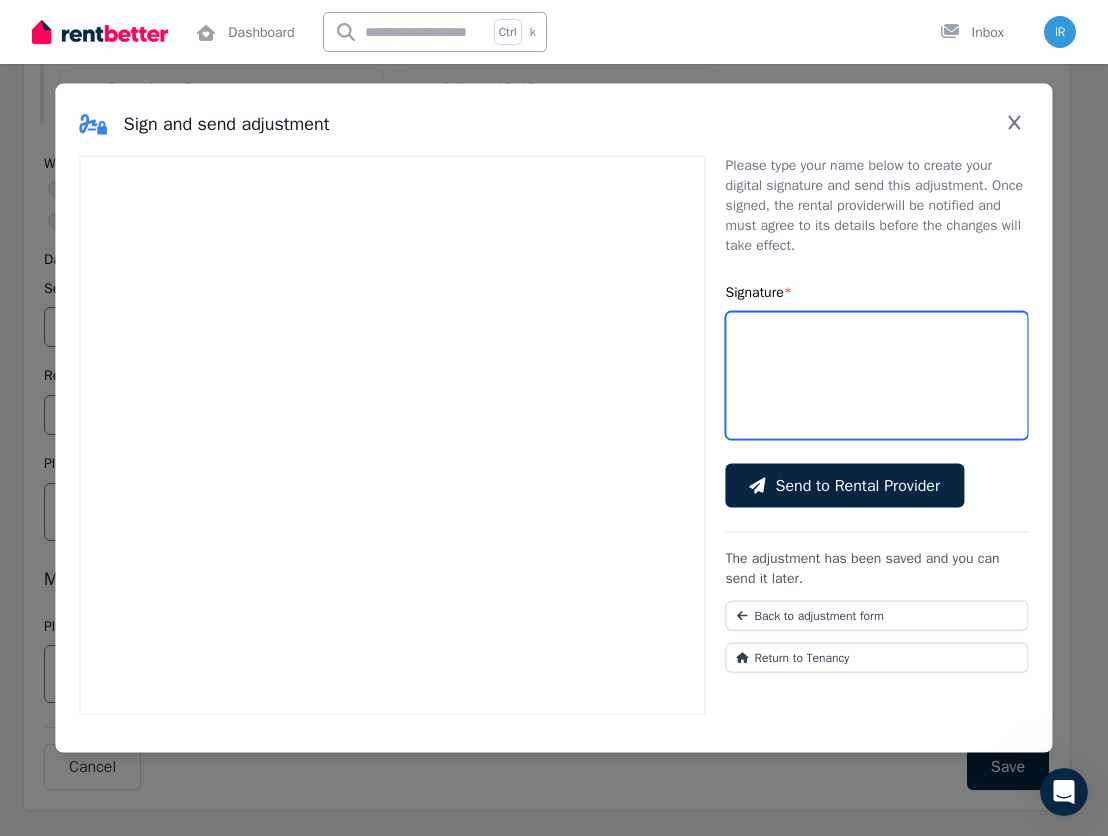 click on "Signature *" at bounding box center (877, 376) 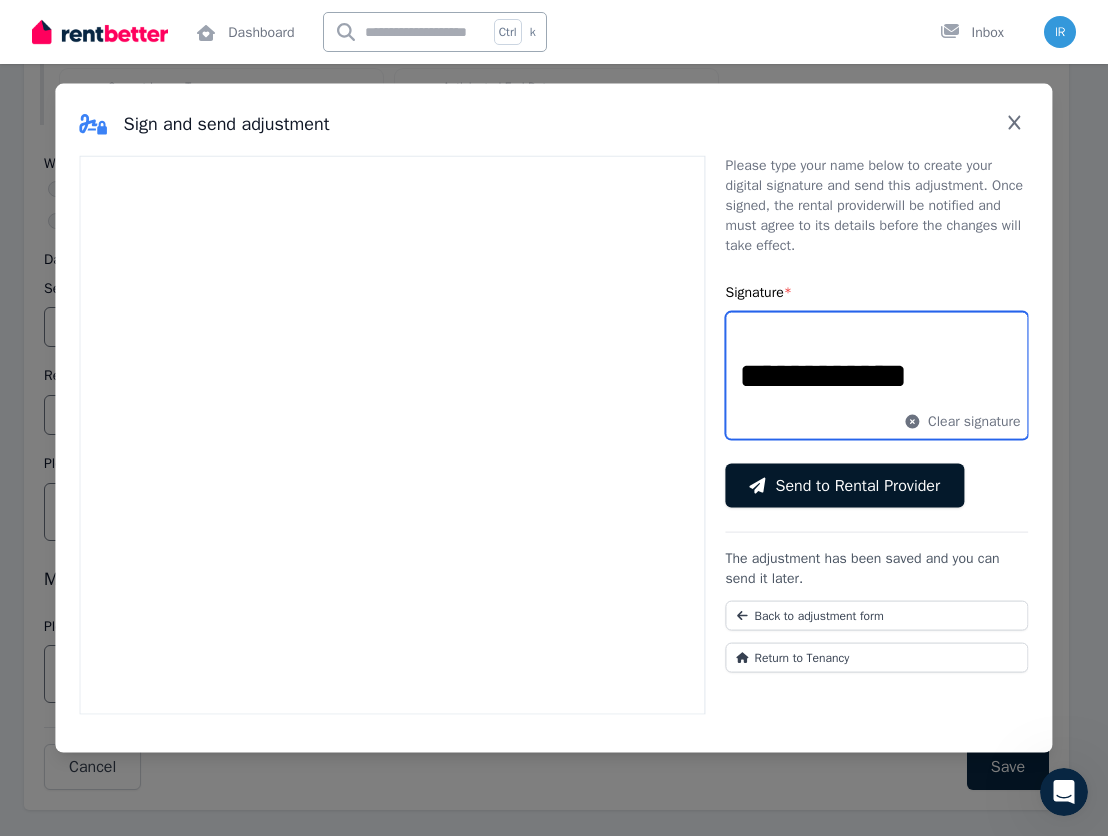 type on "**********" 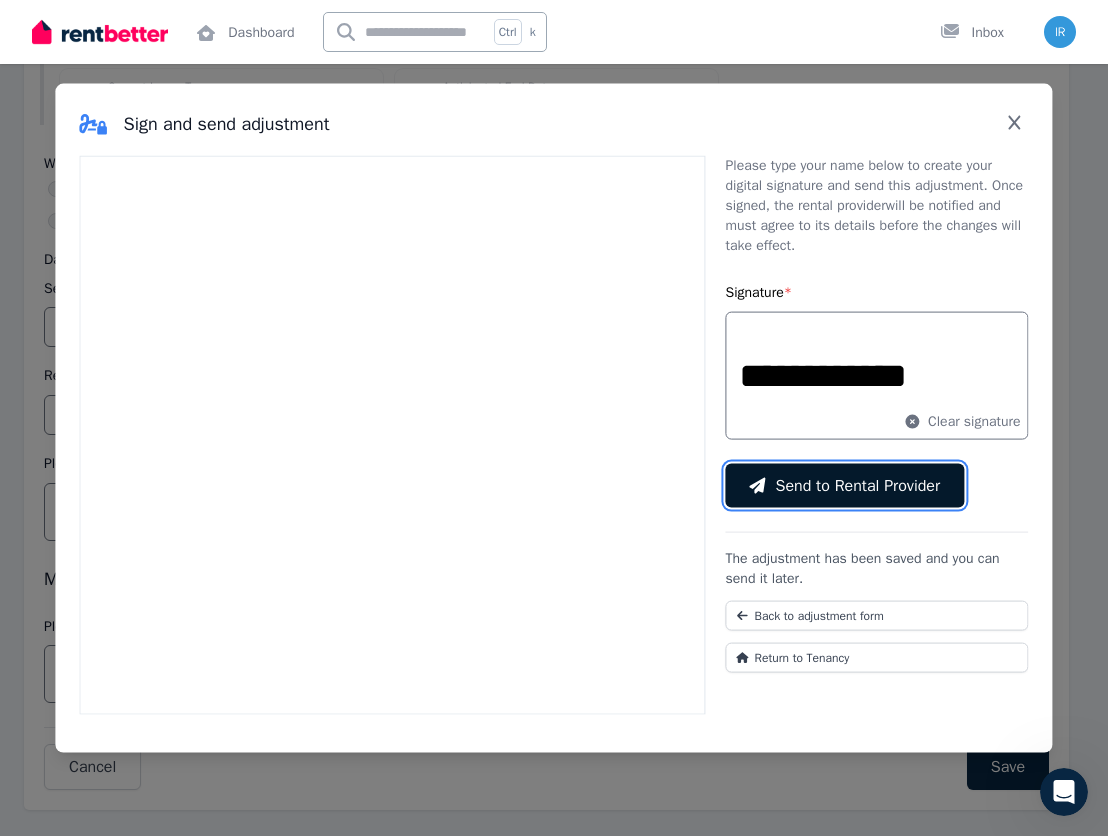 click on "Send to Rental Provider" at bounding box center (858, 486) 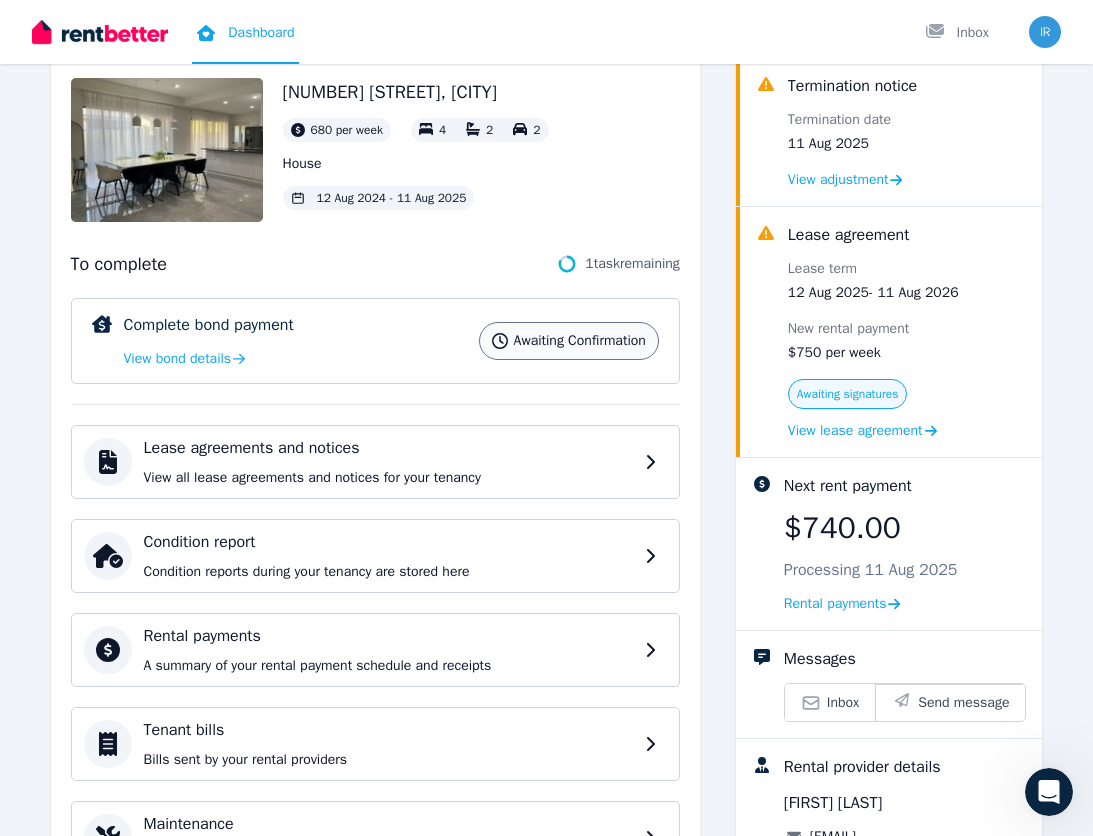 scroll, scrollTop: 0, scrollLeft: 0, axis: both 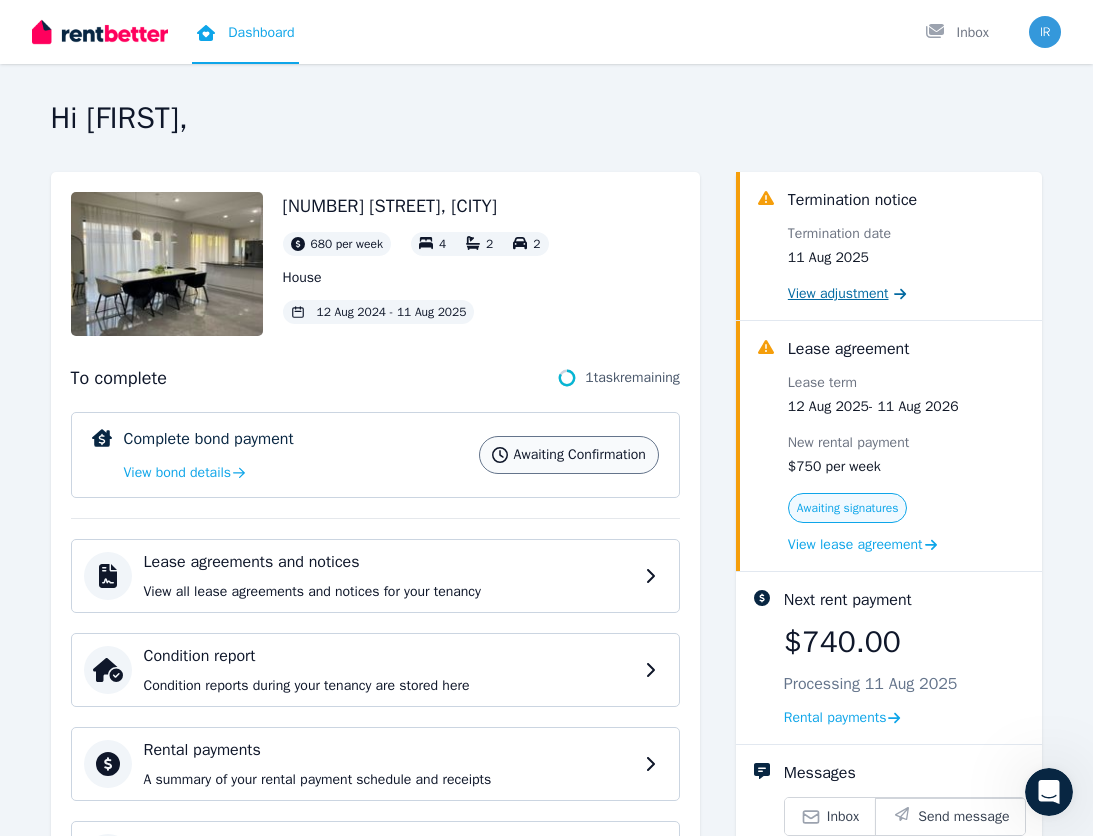 click on "View adjustment" at bounding box center [838, 294] 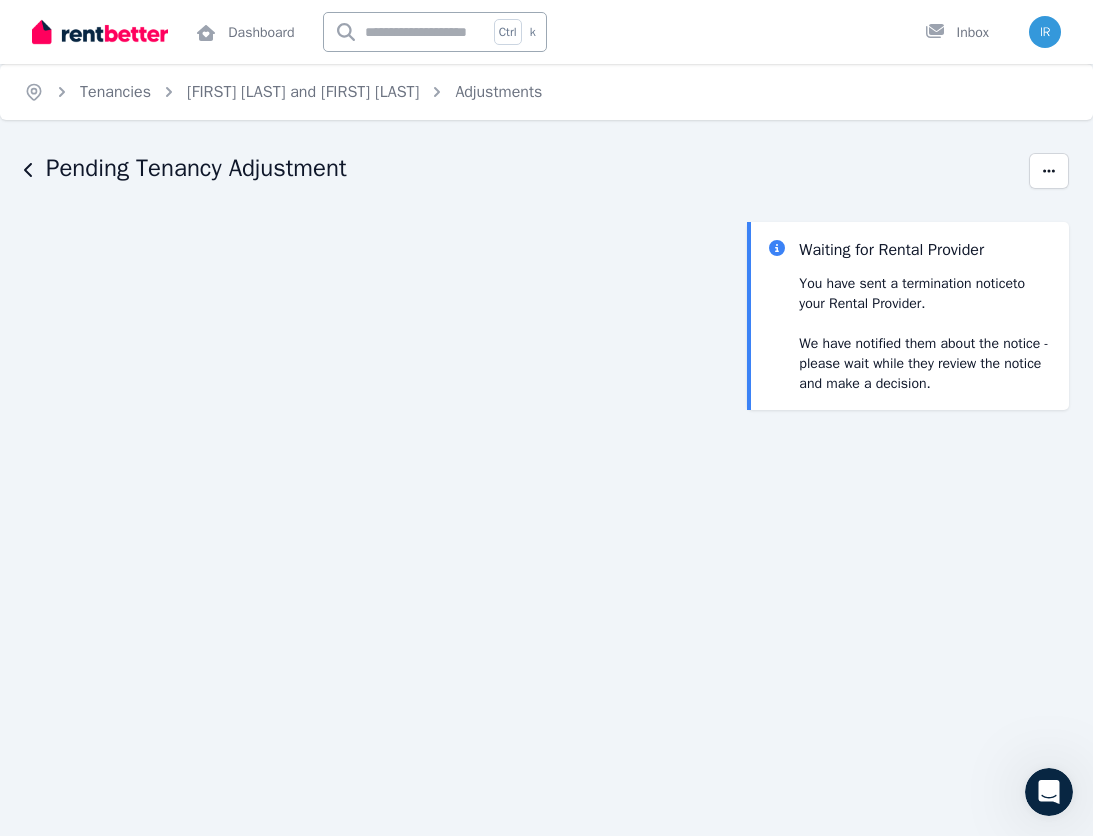scroll, scrollTop: 471, scrollLeft: 0, axis: vertical 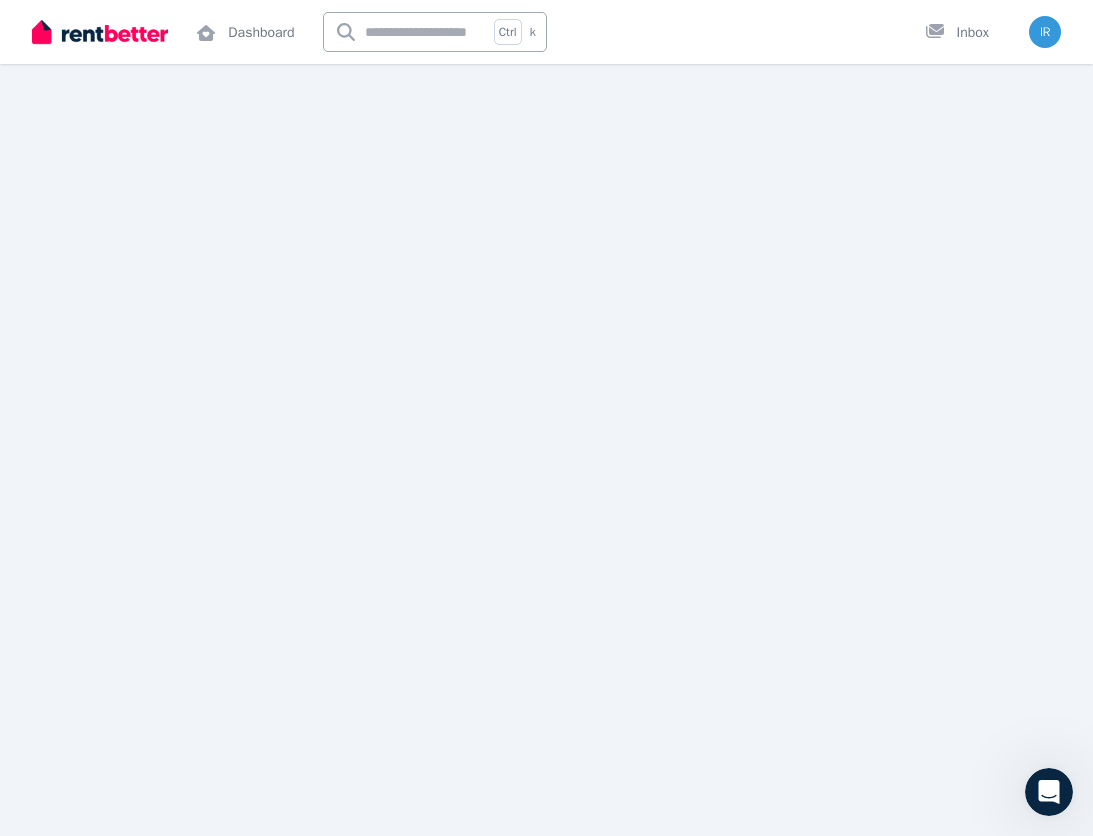 click on "Waiting for Rental Provider You have sent a   Termination notice  to your   Rental Provider . We have notified them about the notice - please wait while they review the notice and make a decision." at bounding box center [546, 275] 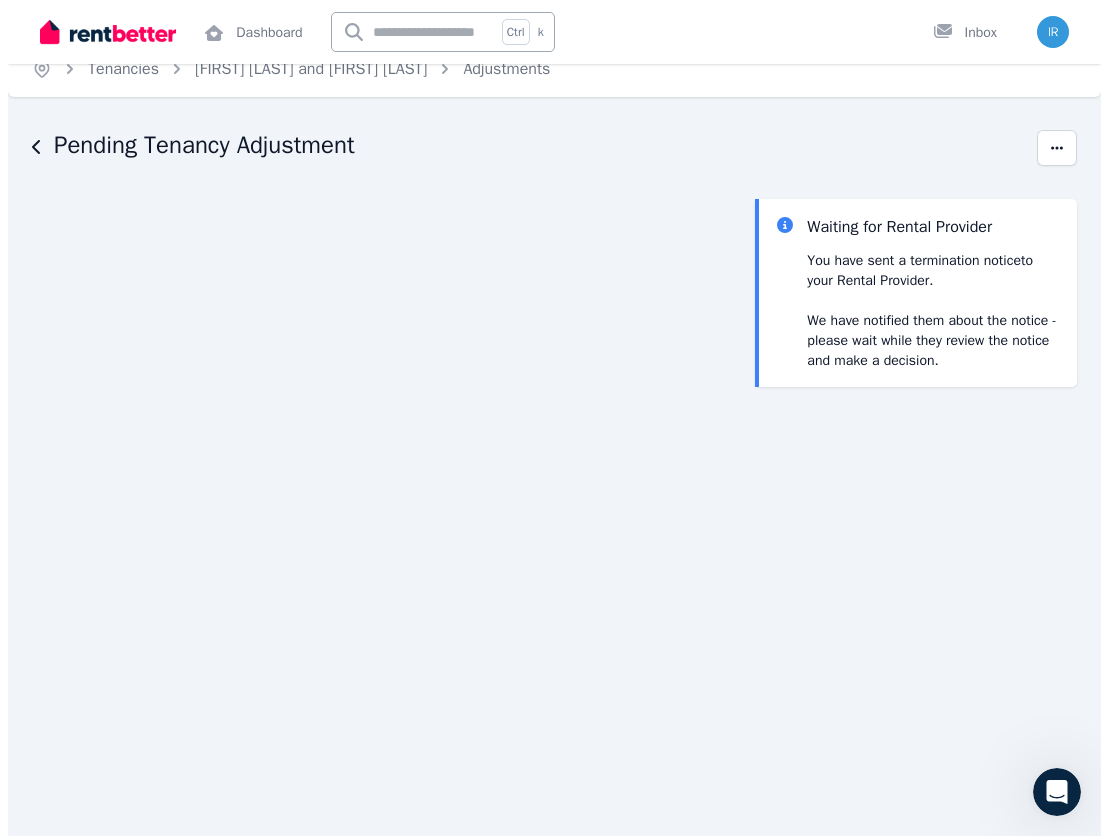 scroll, scrollTop: 0, scrollLeft: 0, axis: both 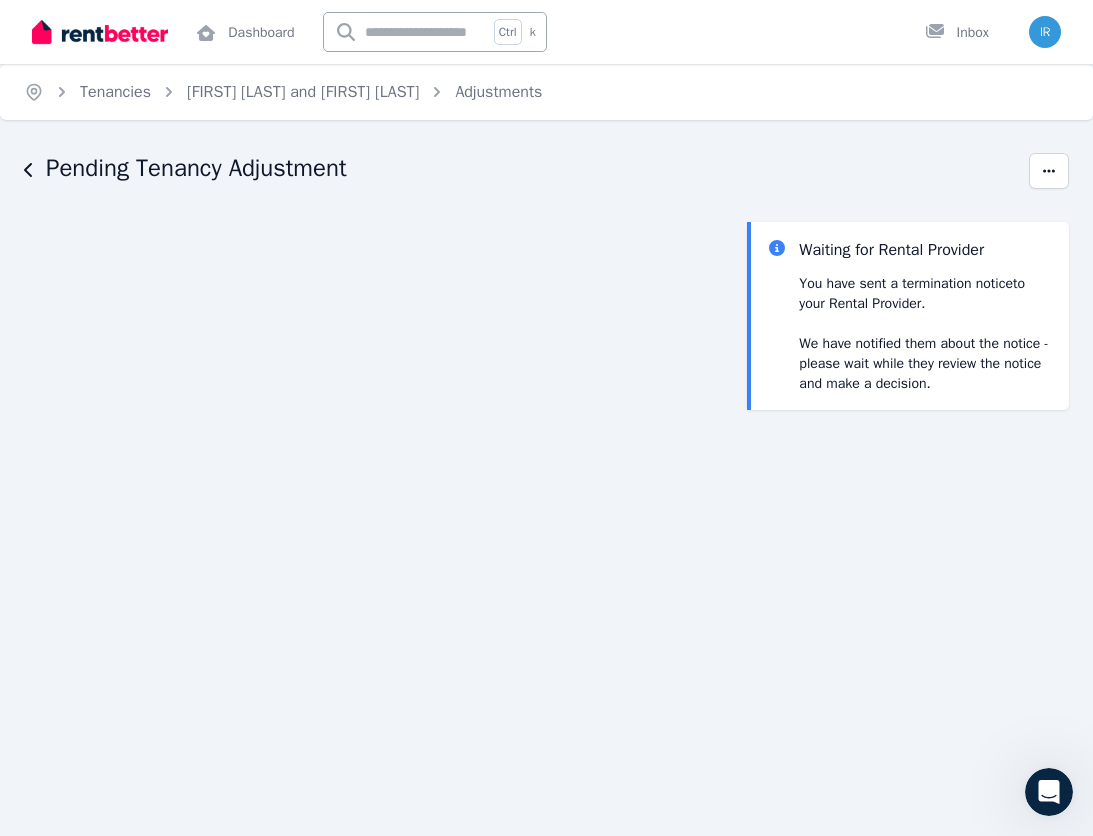 click 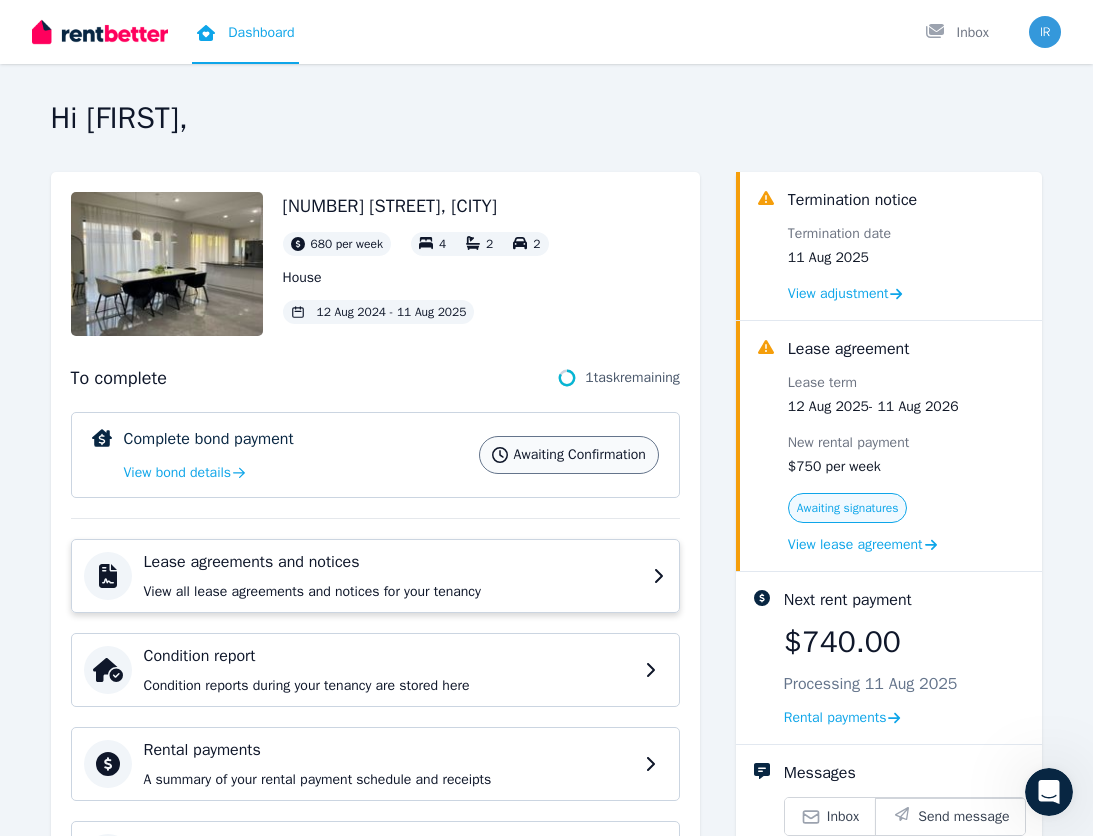 click on "Lease agreements and notices" at bounding box center (392, 562) 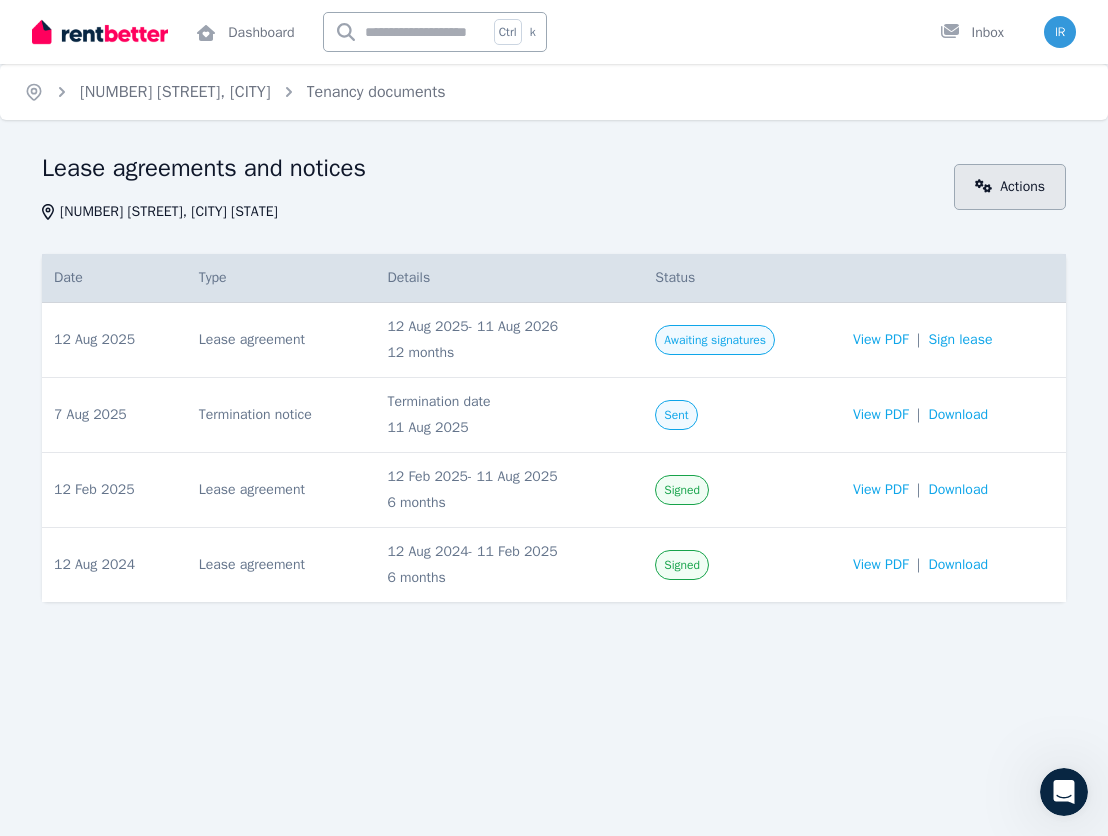 click on "Actions" at bounding box center (1010, 187) 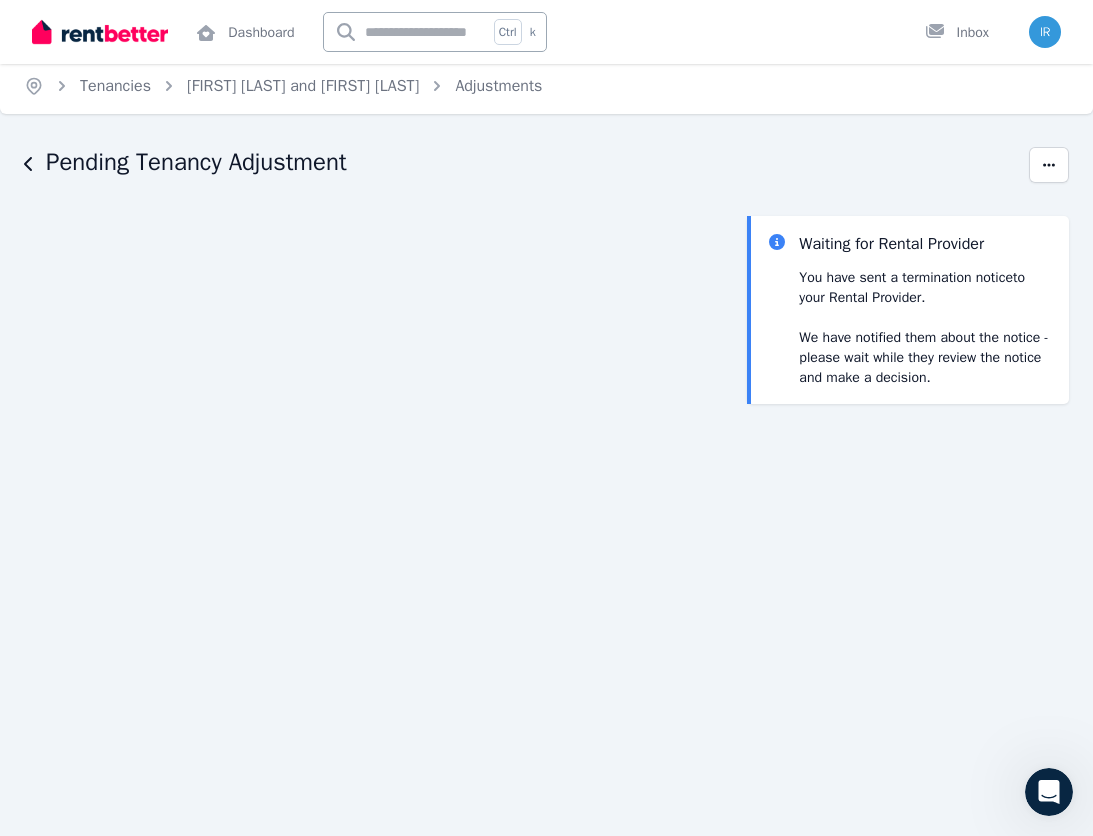 scroll, scrollTop: 0, scrollLeft: 0, axis: both 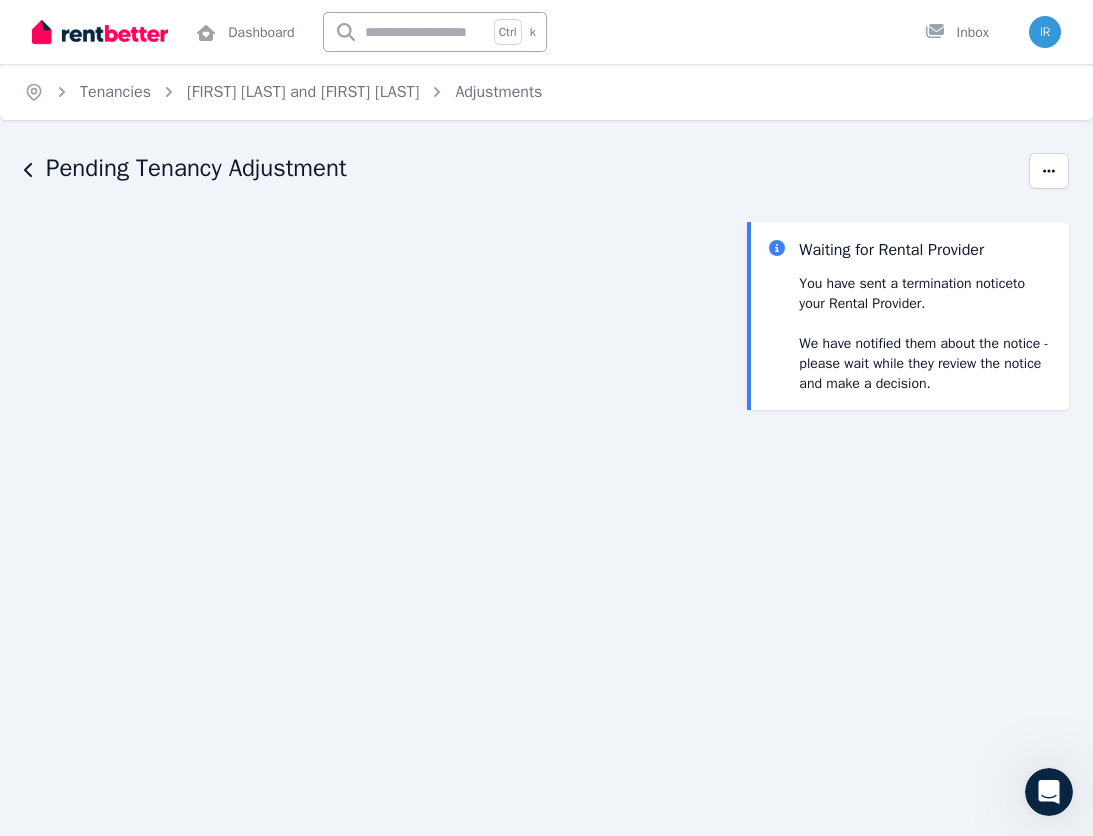 click 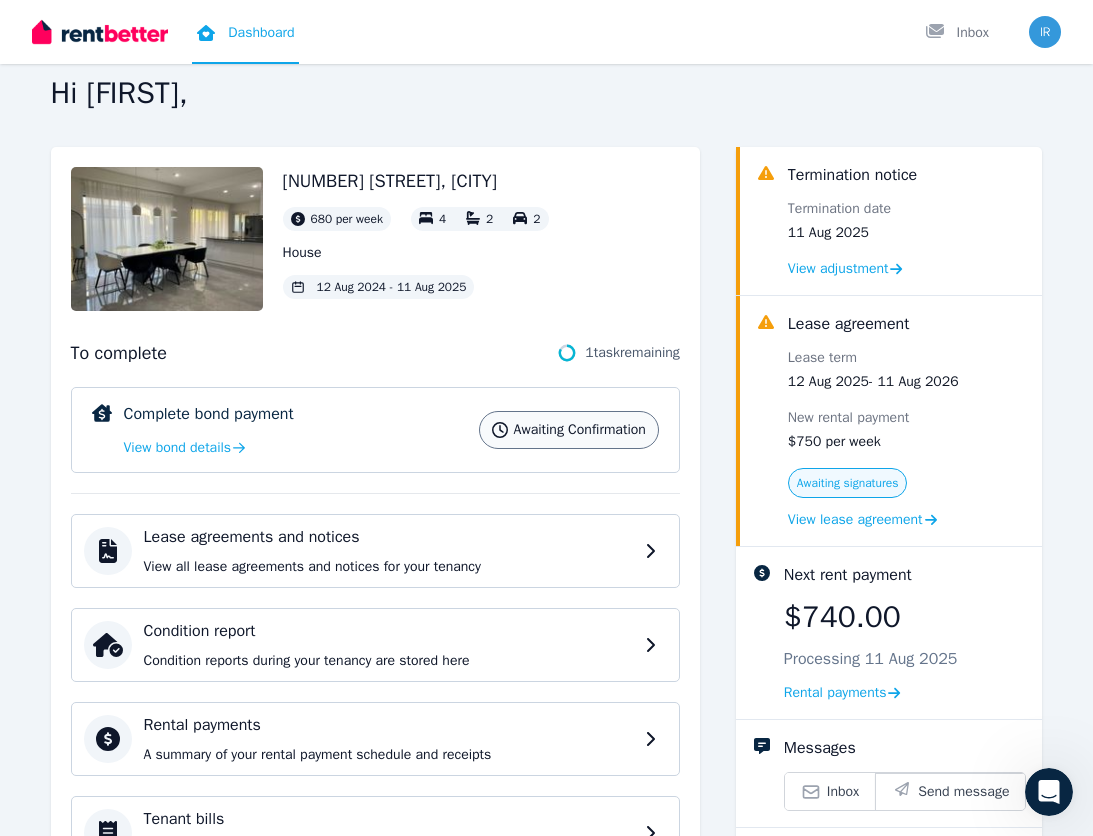 scroll, scrollTop: 0, scrollLeft: 0, axis: both 